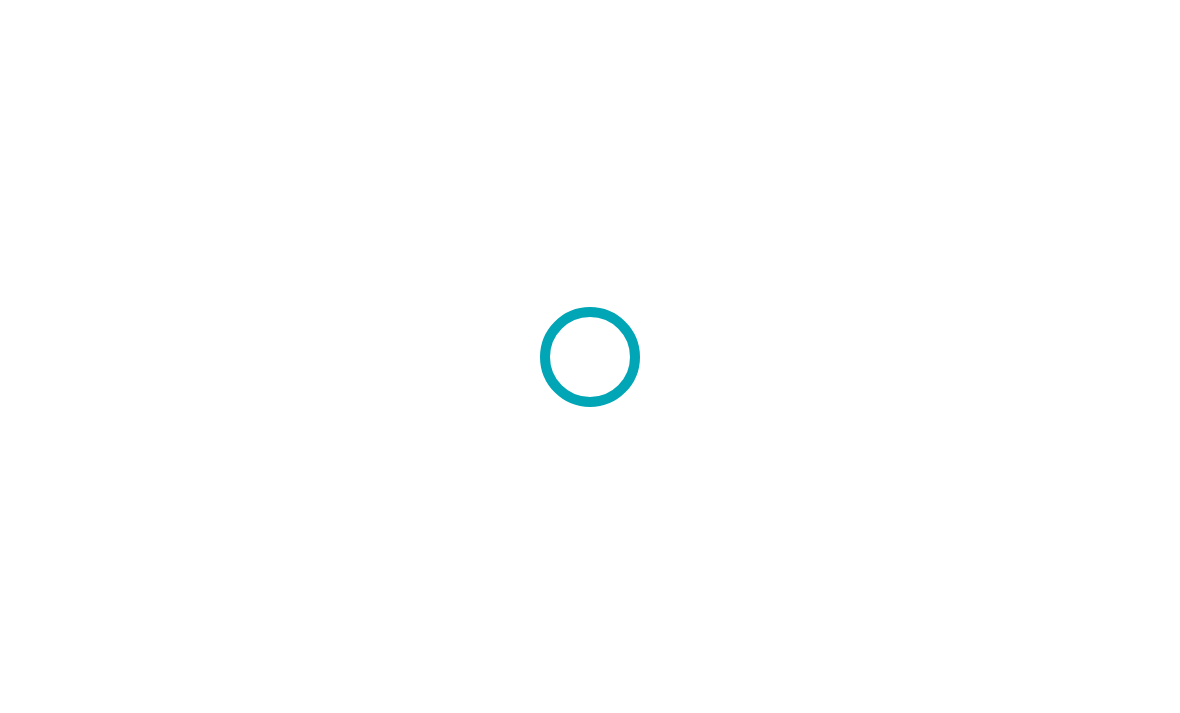scroll, scrollTop: 0, scrollLeft: 0, axis: both 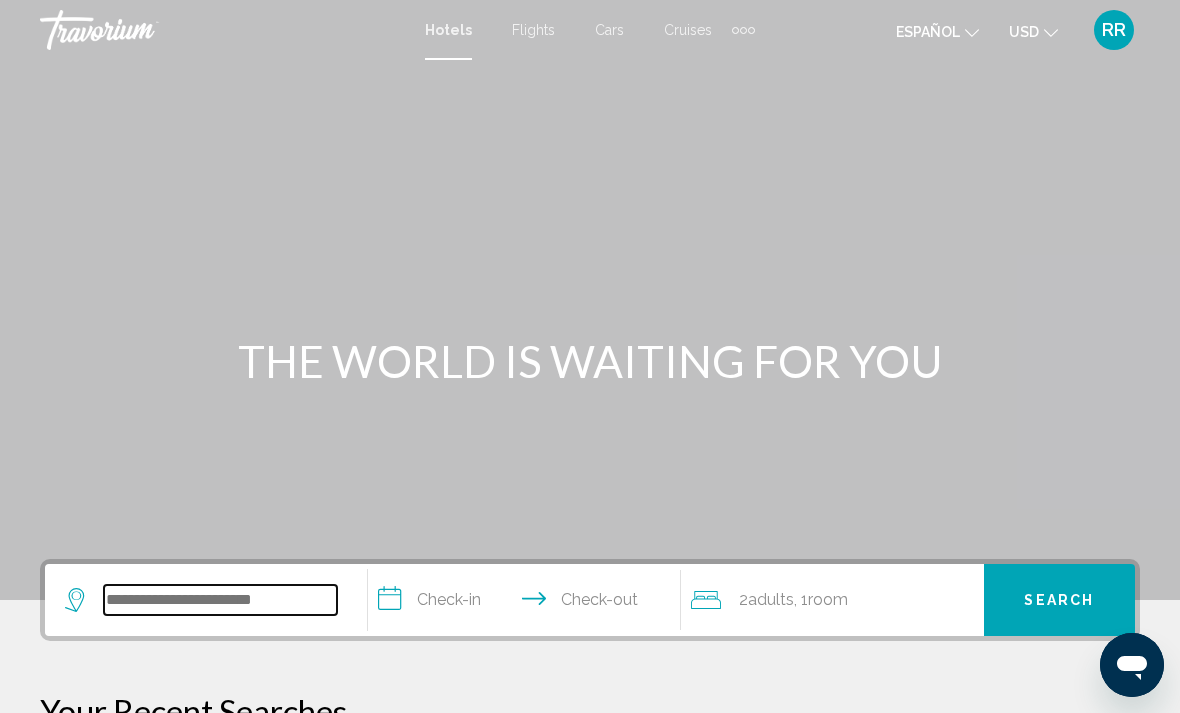 click at bounding box center [220, 600] 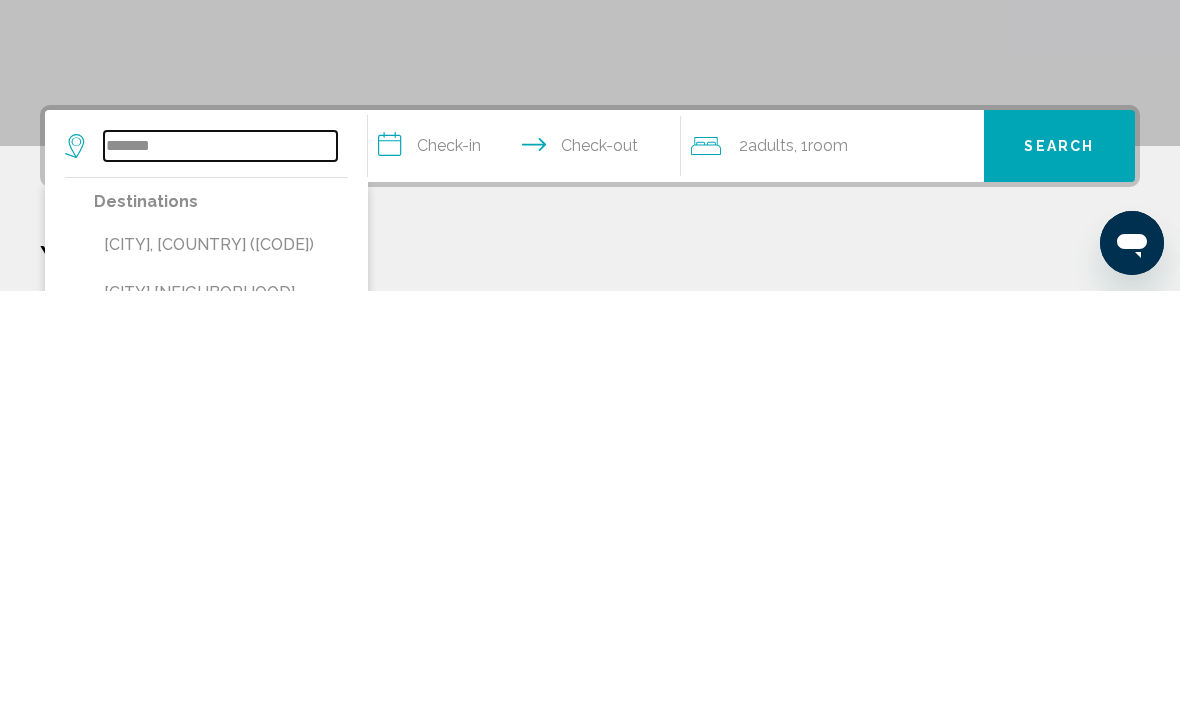 type on "*******" 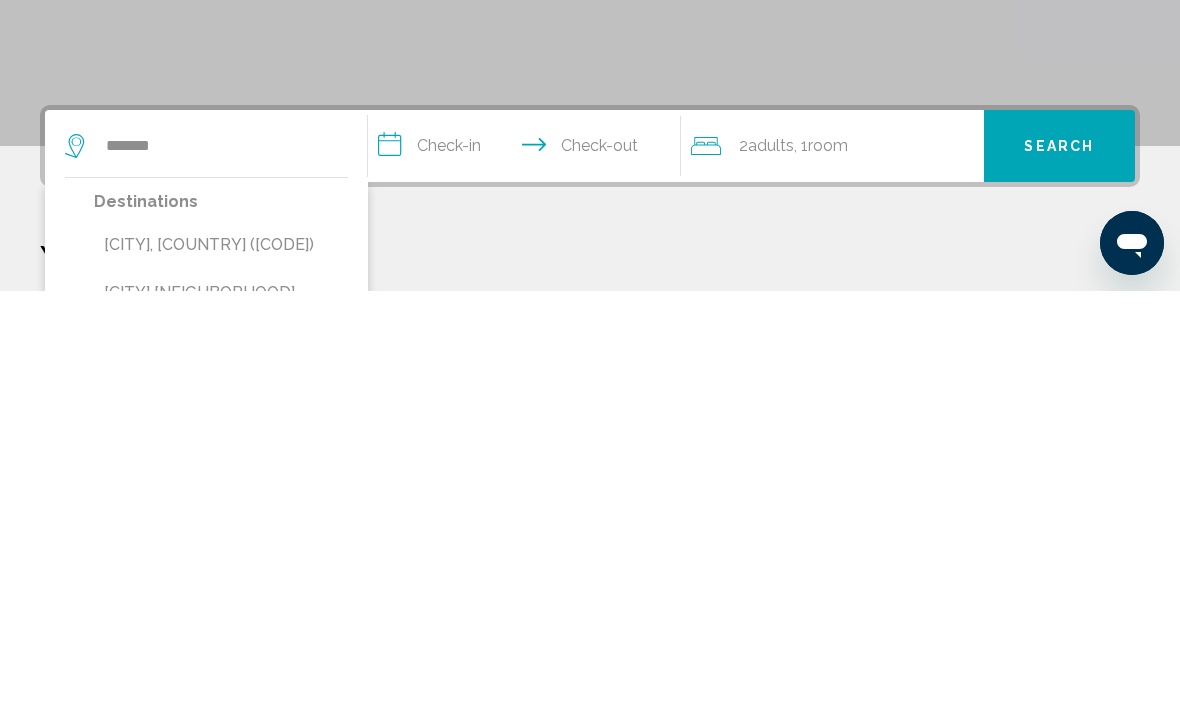 click on "[CITY], [COUNTRY] ([CODE])" at bounding box center (221, 667) 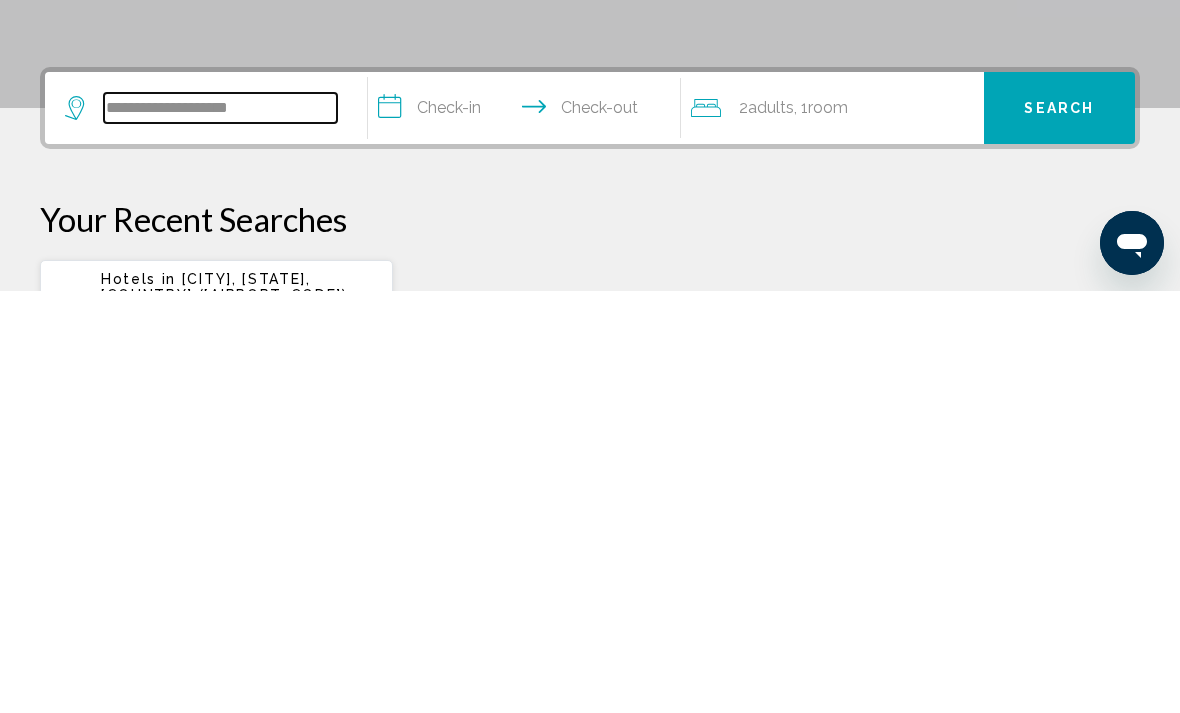 scroll, scrollTop: 72, scrollLeft: 0, axis: vertical 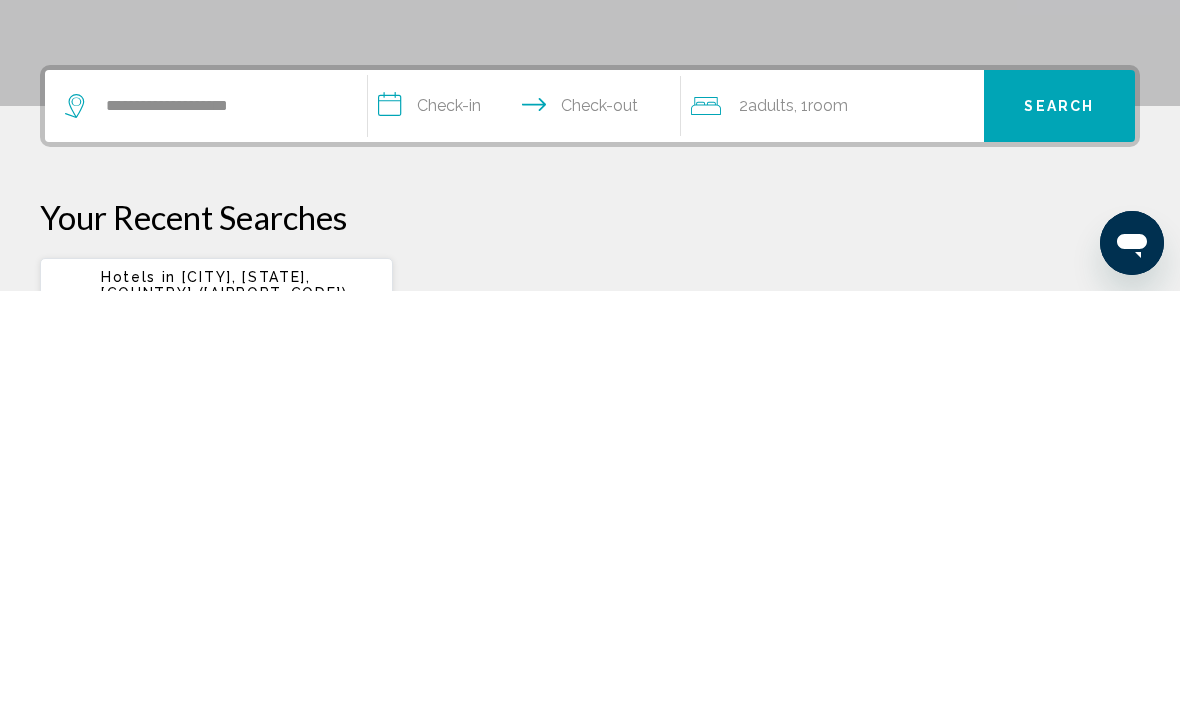 click on "**********" at bounding box center [528, 531] 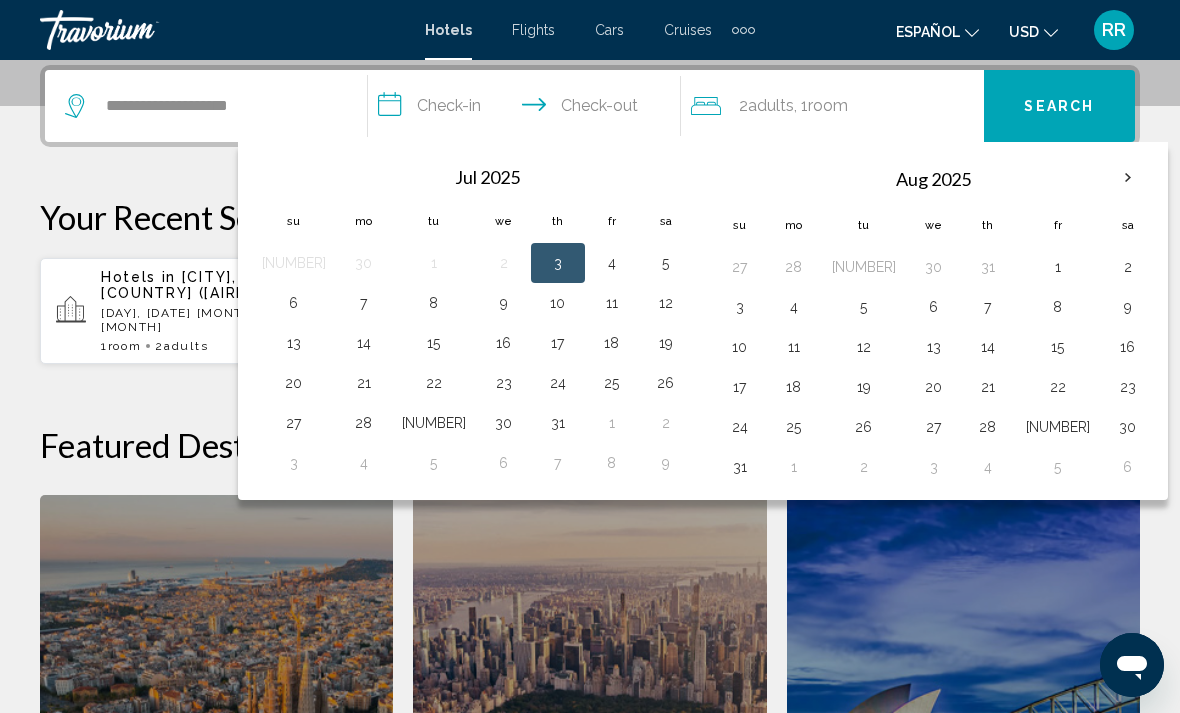click on "25" at bounding box center [612, 383] 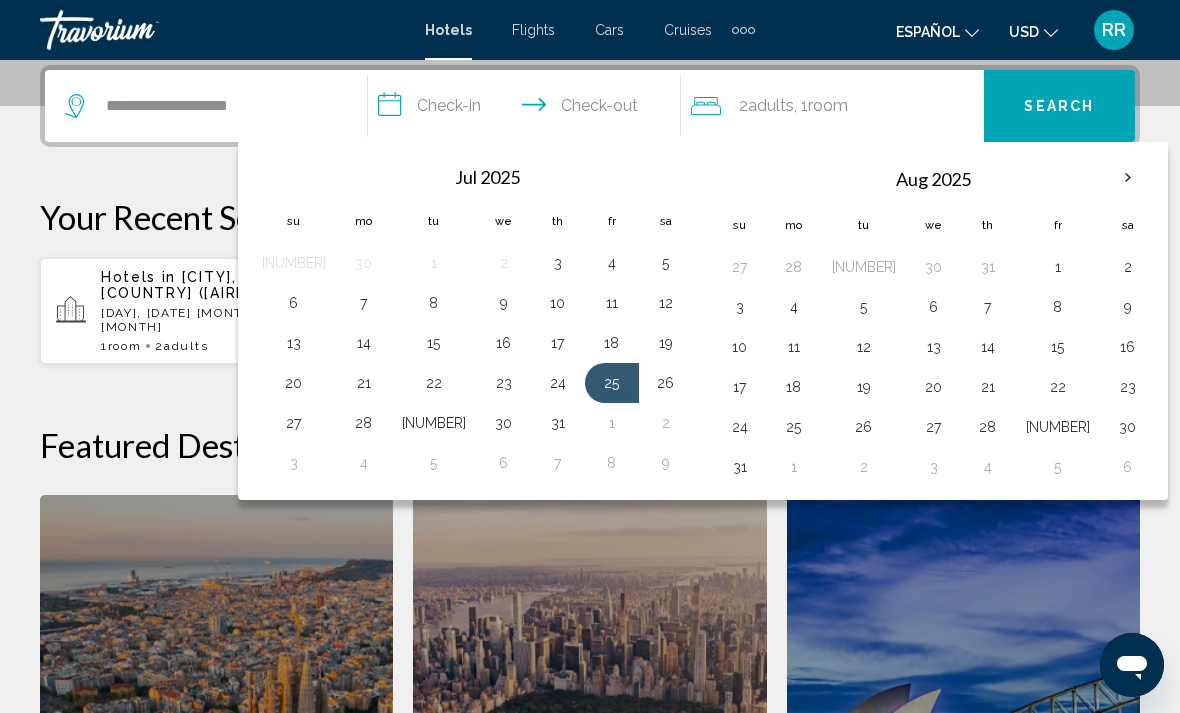 click on "24" at bounding box center (558, 383) 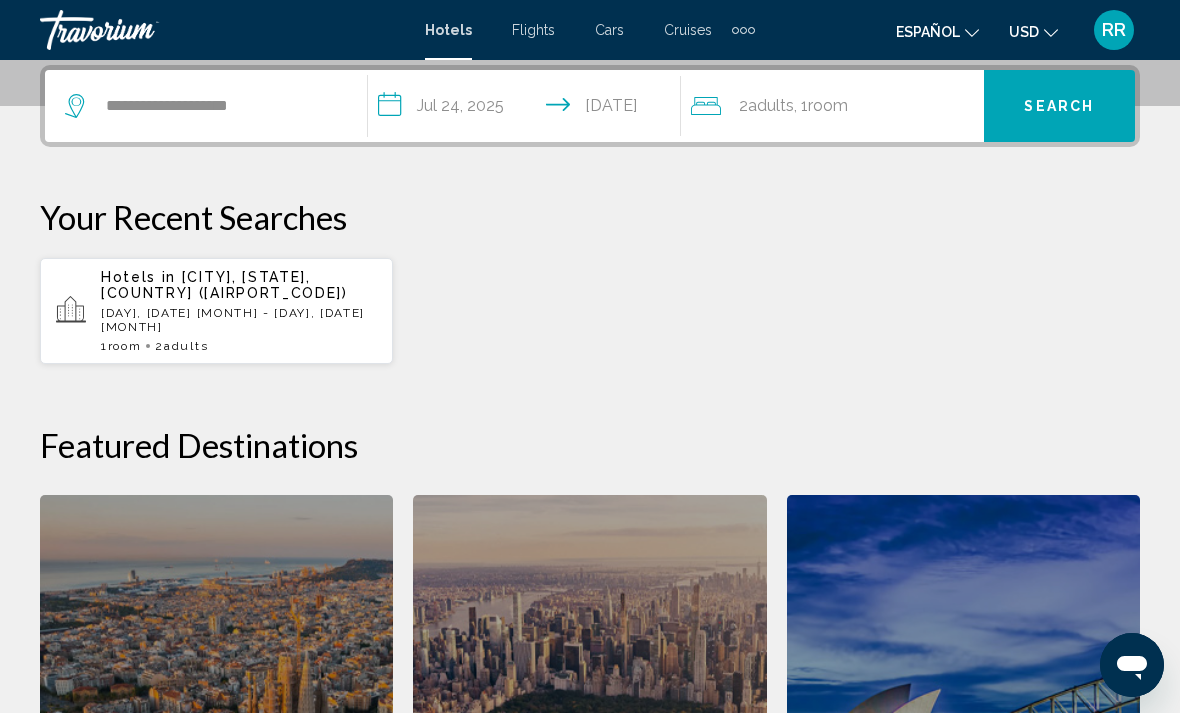 click on "**********" at bounding box center (528, 109) 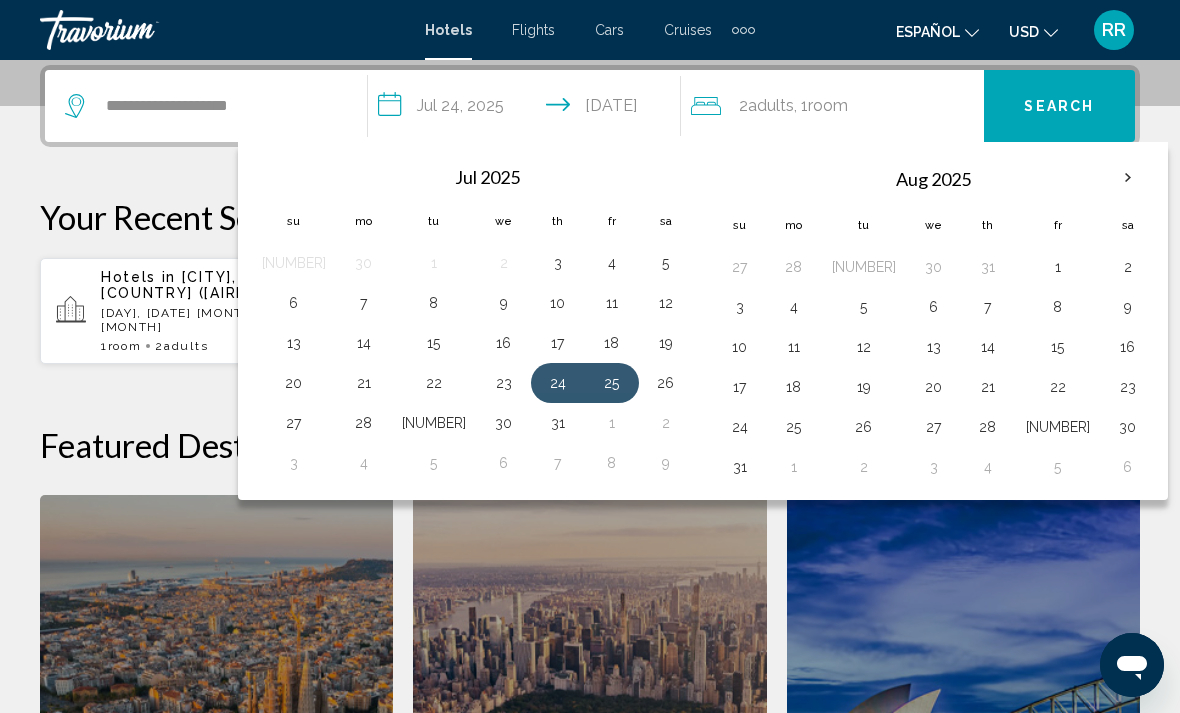 click on "24" at bounding box center [558, 383] 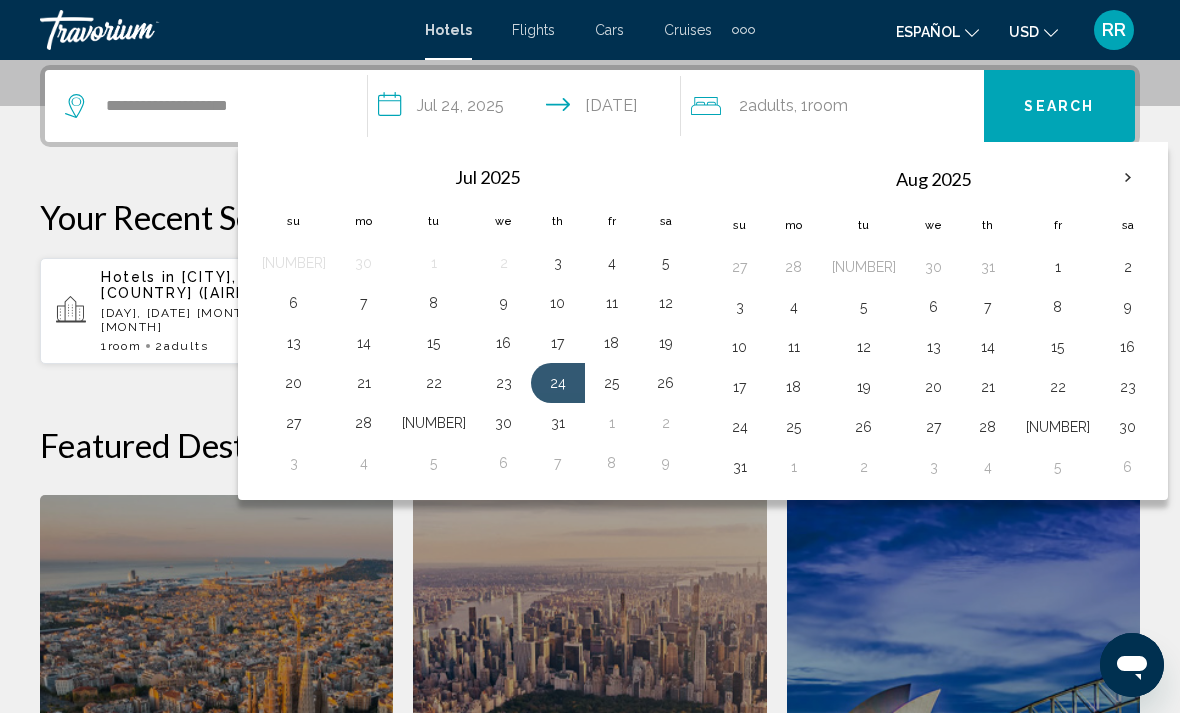 click on "24" at bounding box center (740, 427) 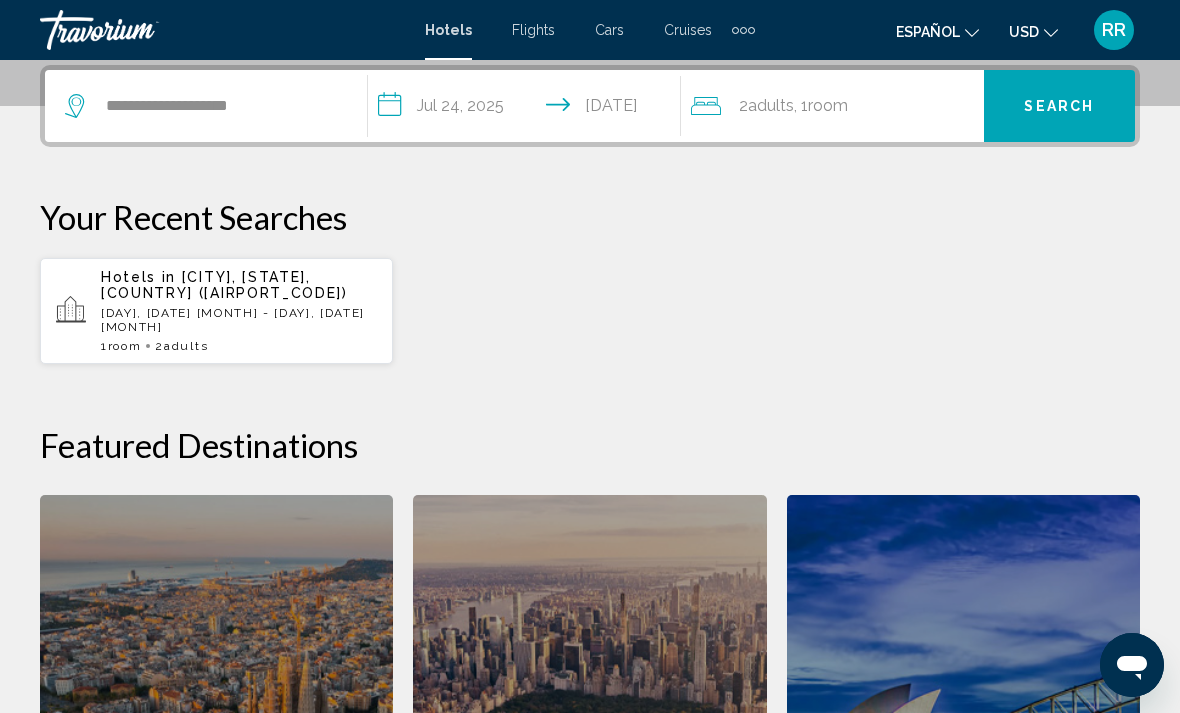 click on "**********" at bounding box center (528, 109) 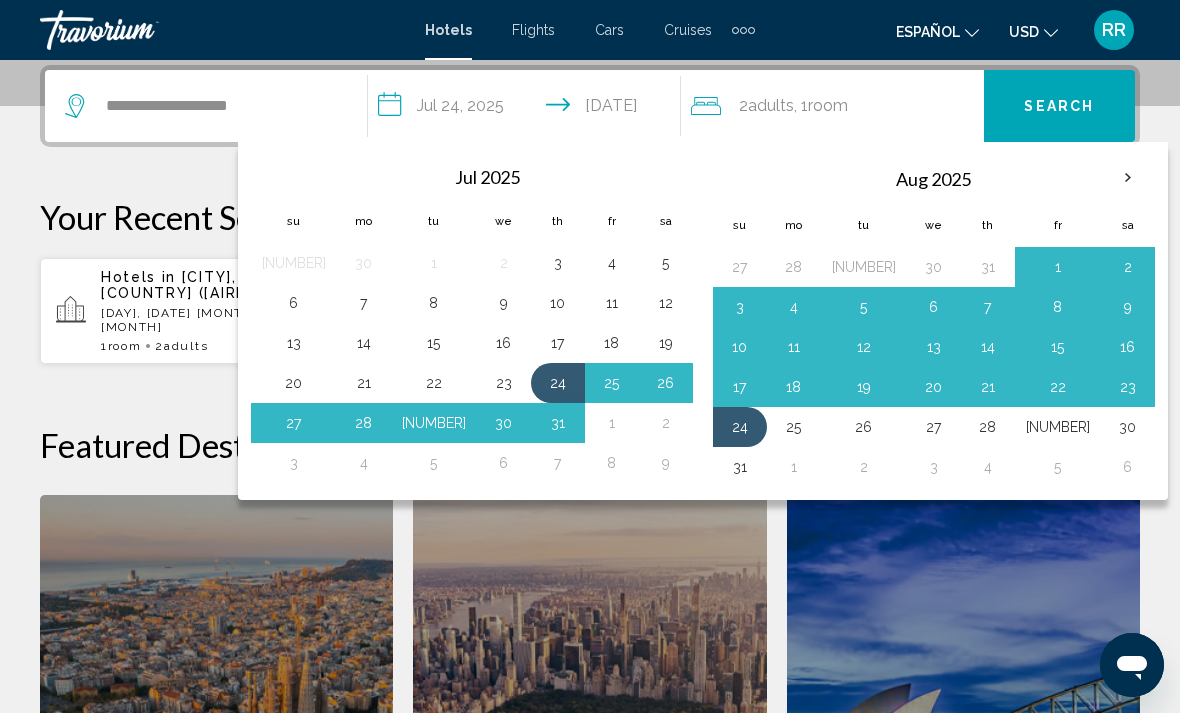click on "24" at bounding box center [558, 383] 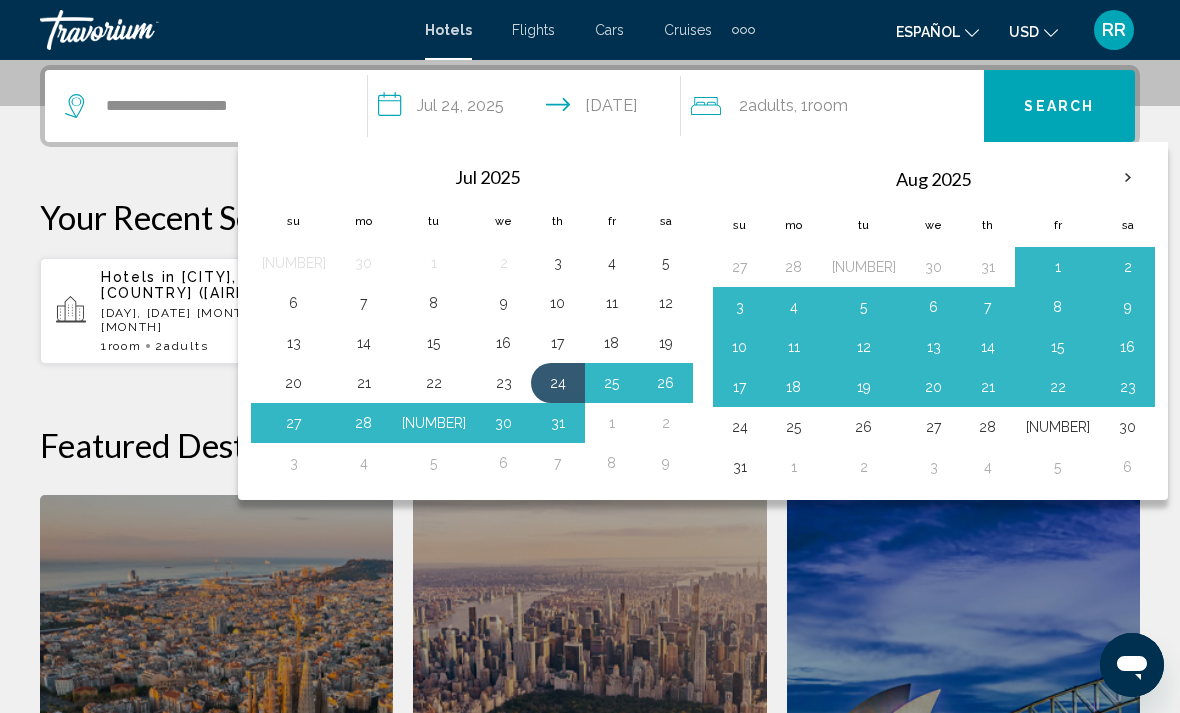 click on "24" at bounding box center (558, 383) 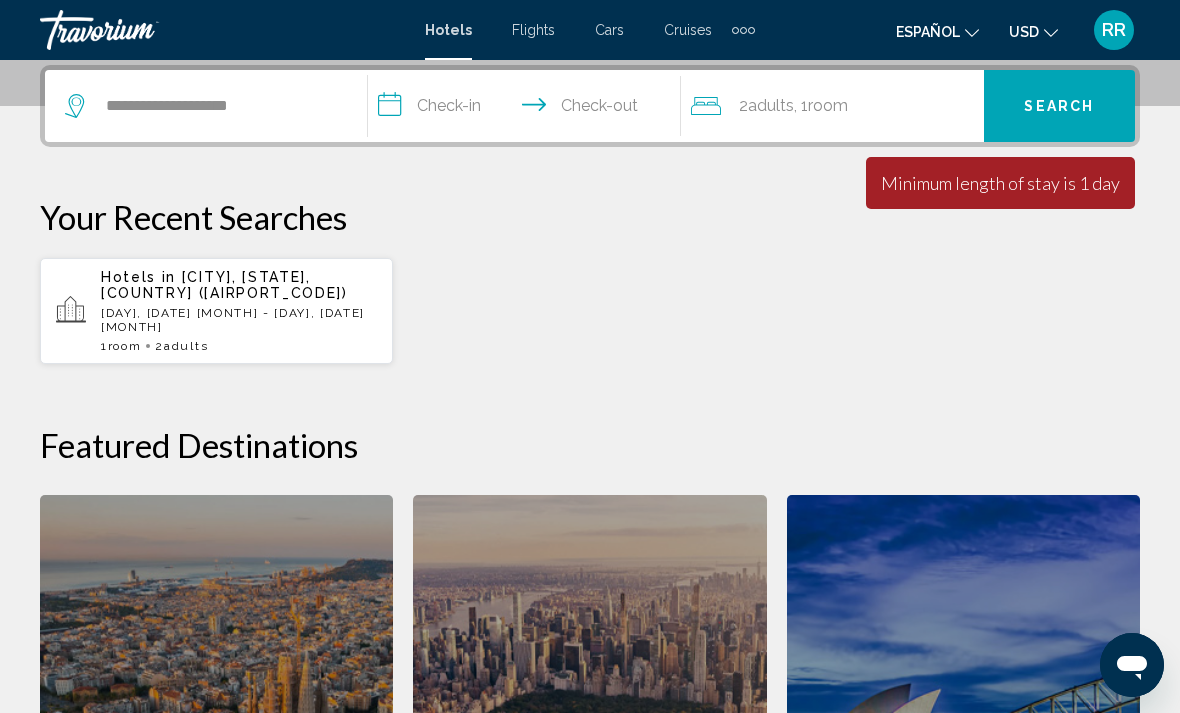 click on "**********" at bounding box center (528, 109) 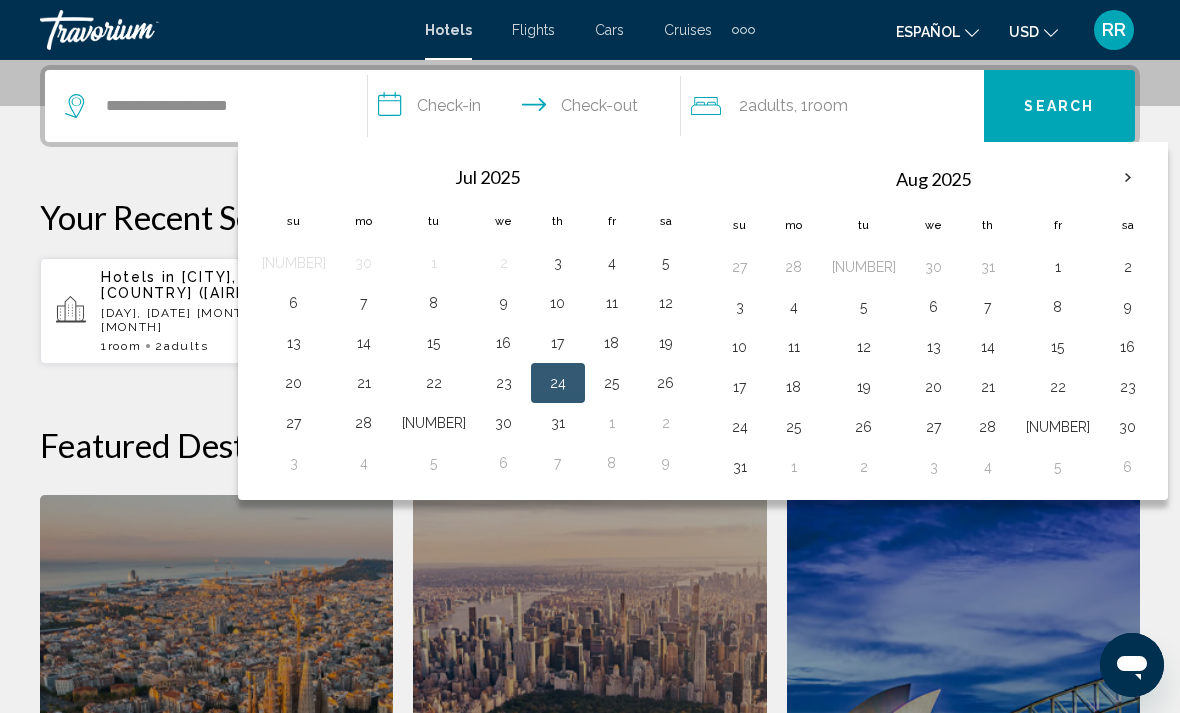click on "24" at bounding box center (740, 427) 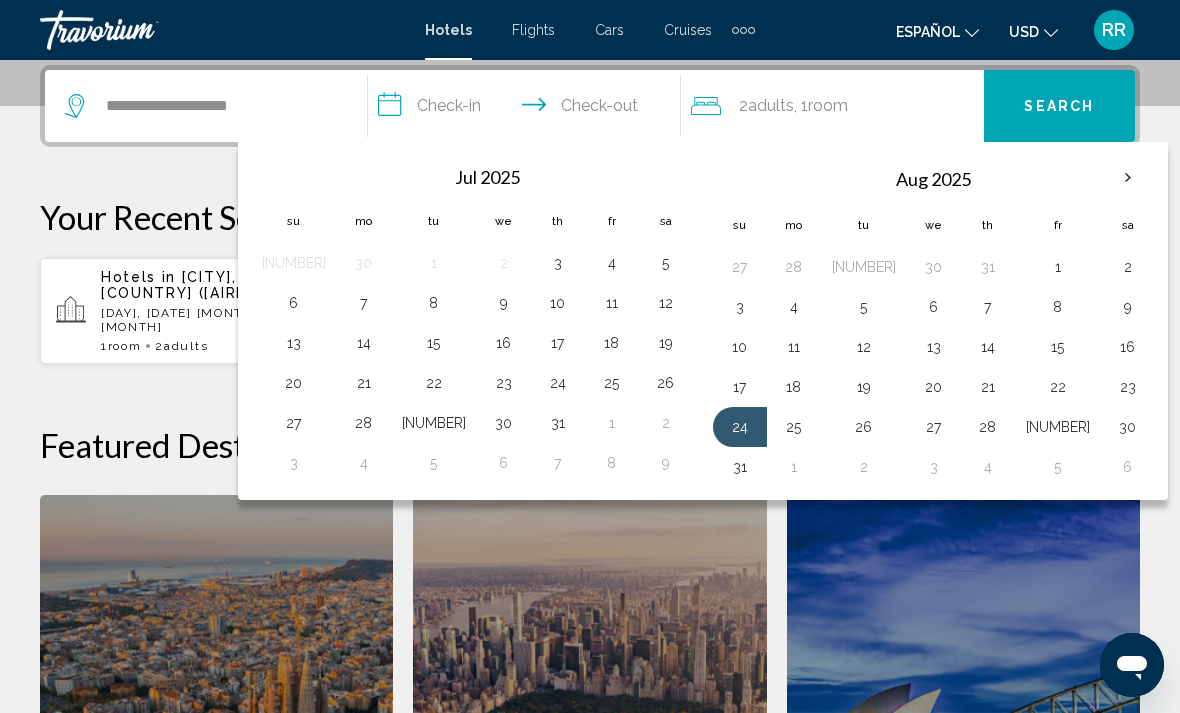 click on "30" at bounding box center (1128, 427) 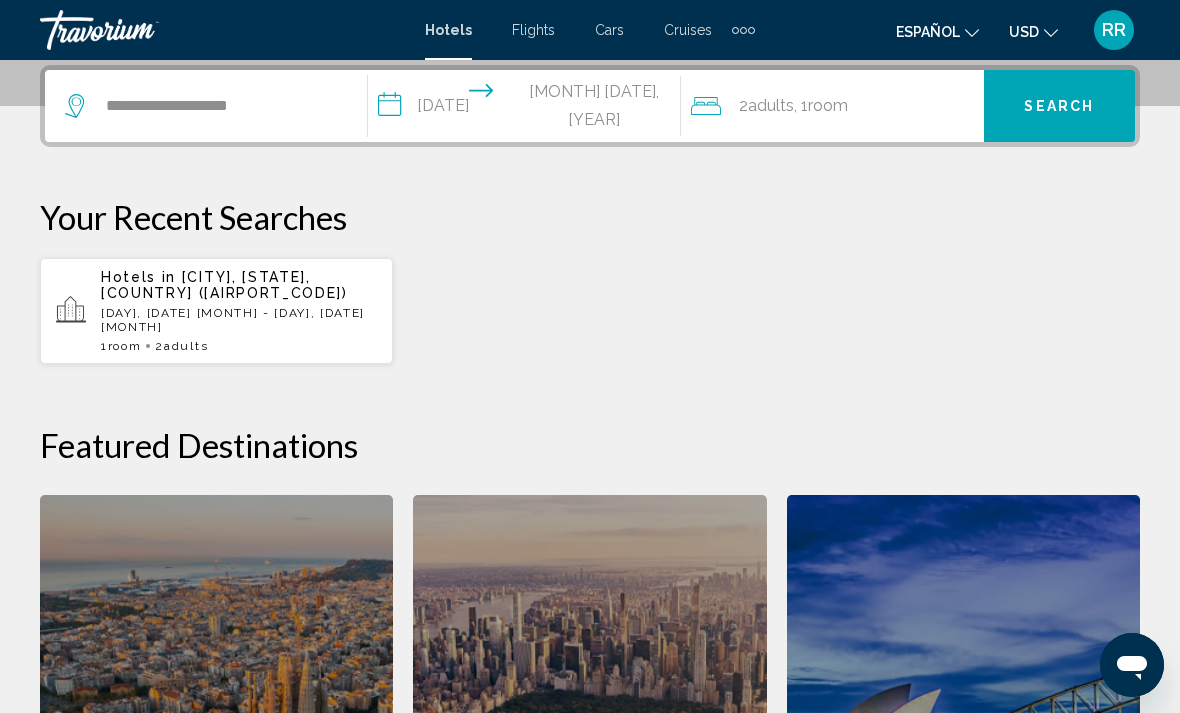 click on "Search" at bounding box center (1059, 106) 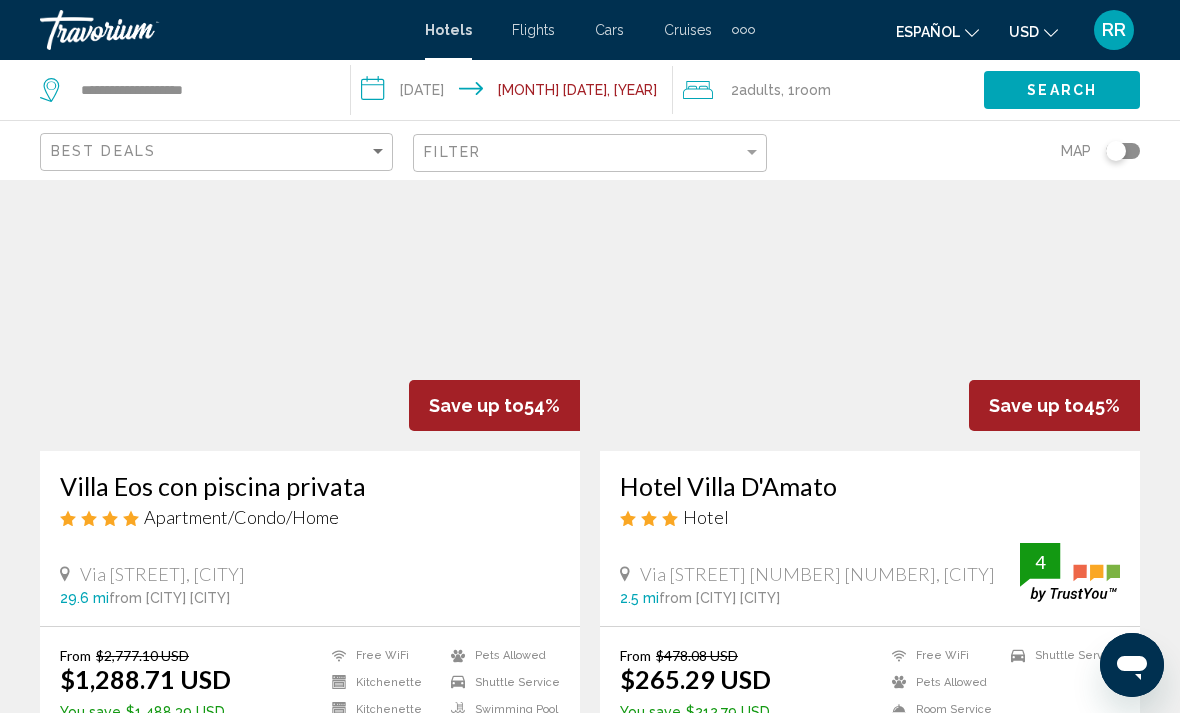 scroll, scrollTop: 0, scrollLeft: 0, axis: both 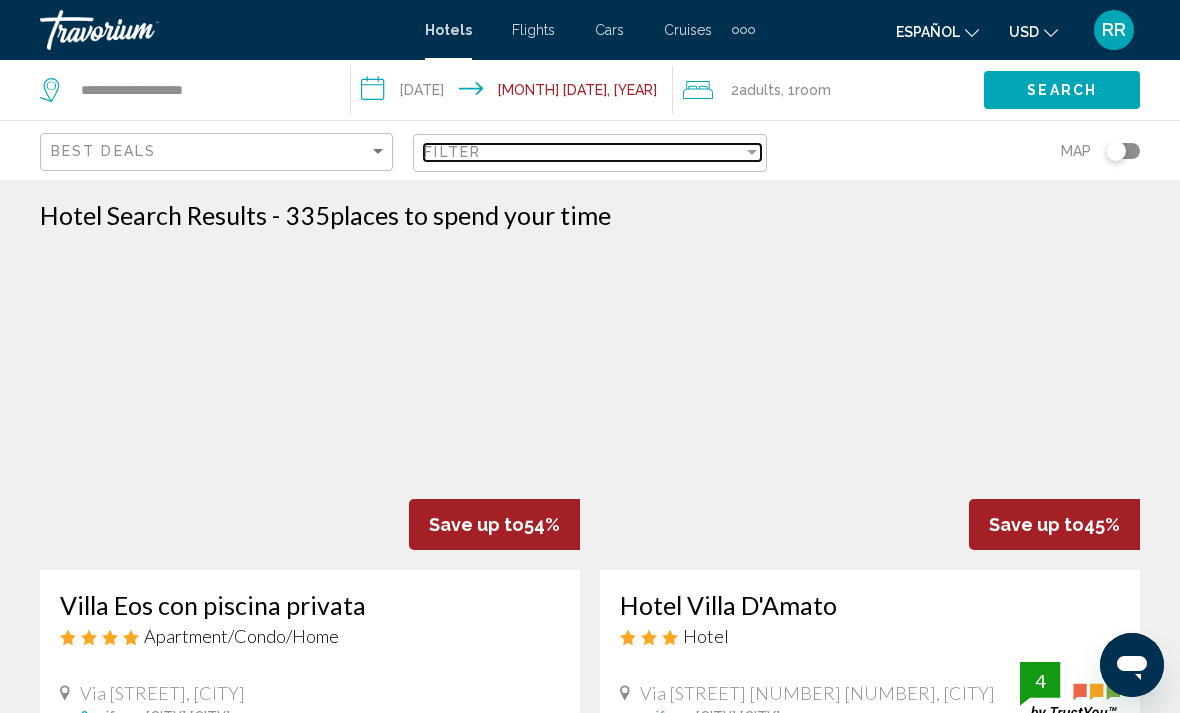 click on "Filter" at bounding box center (583, 152) 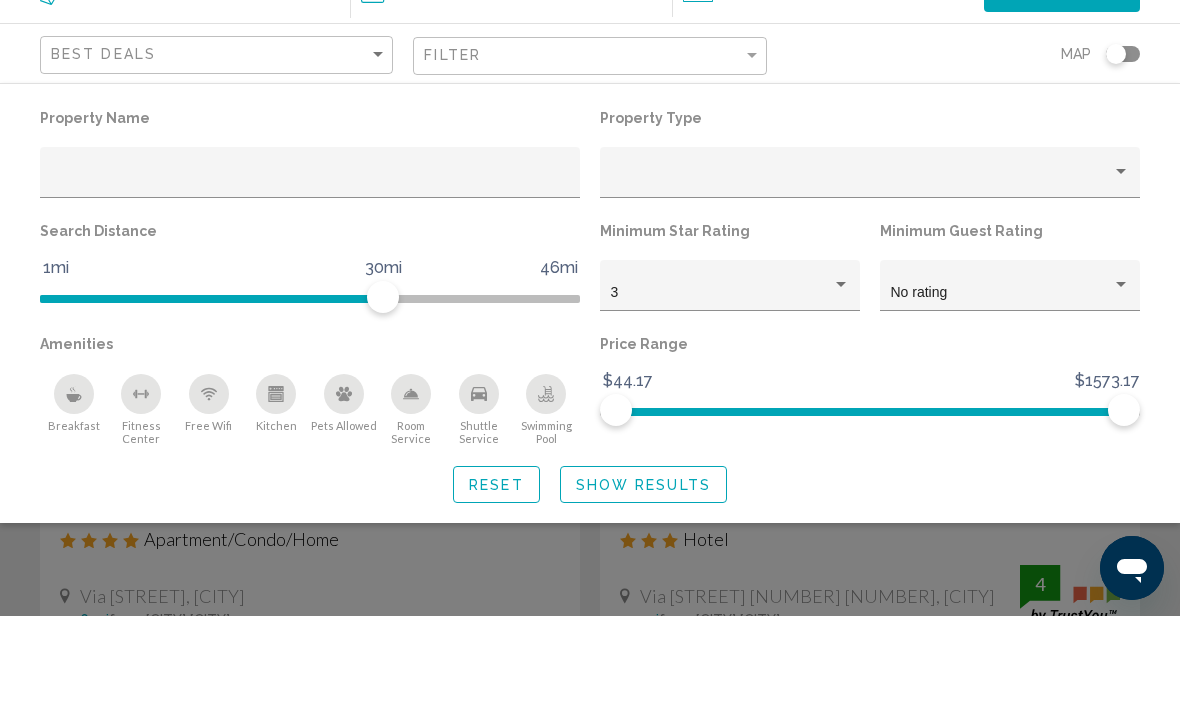 scroll, scrollTop: 97, scrollLeft: 0, axis: vertical 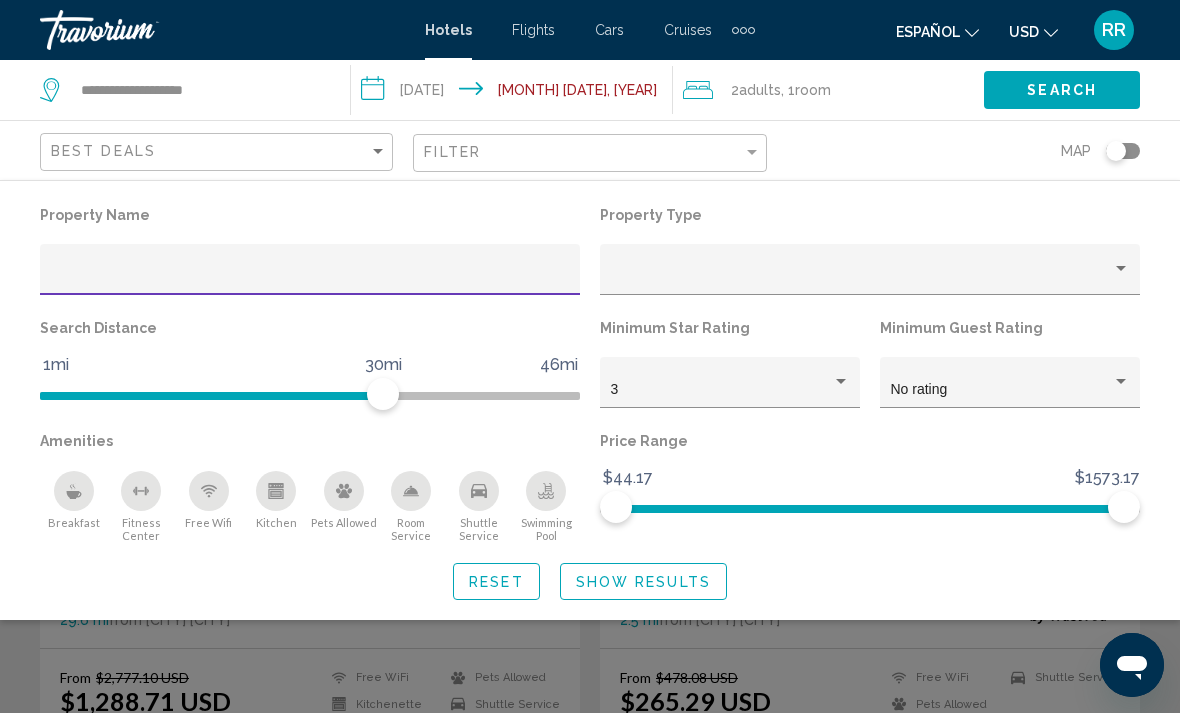 click on "Property Name Property Type Search Distance 1mi 46mi 30mi Minimum Star Rating 3 Minimum Guest Rating No rating Amenities
Breakfast
Fitness Center
Free Wifi
Kitchen
Pets Allowed
Room Service
Shuttle Service
Swimming Pool Price Range $44.17 $1573.17 $44.17 $1573.17 Reset Show Results" at bounding box center [590, 400] 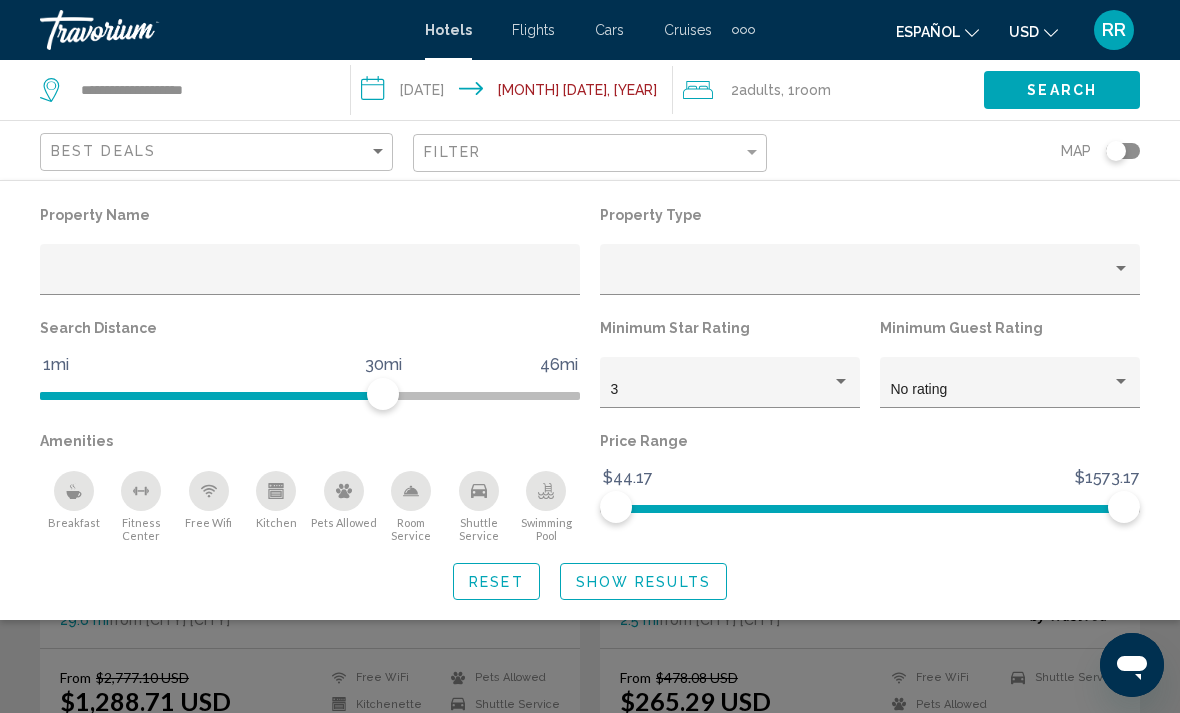 click at bounding box center (1121, 269) 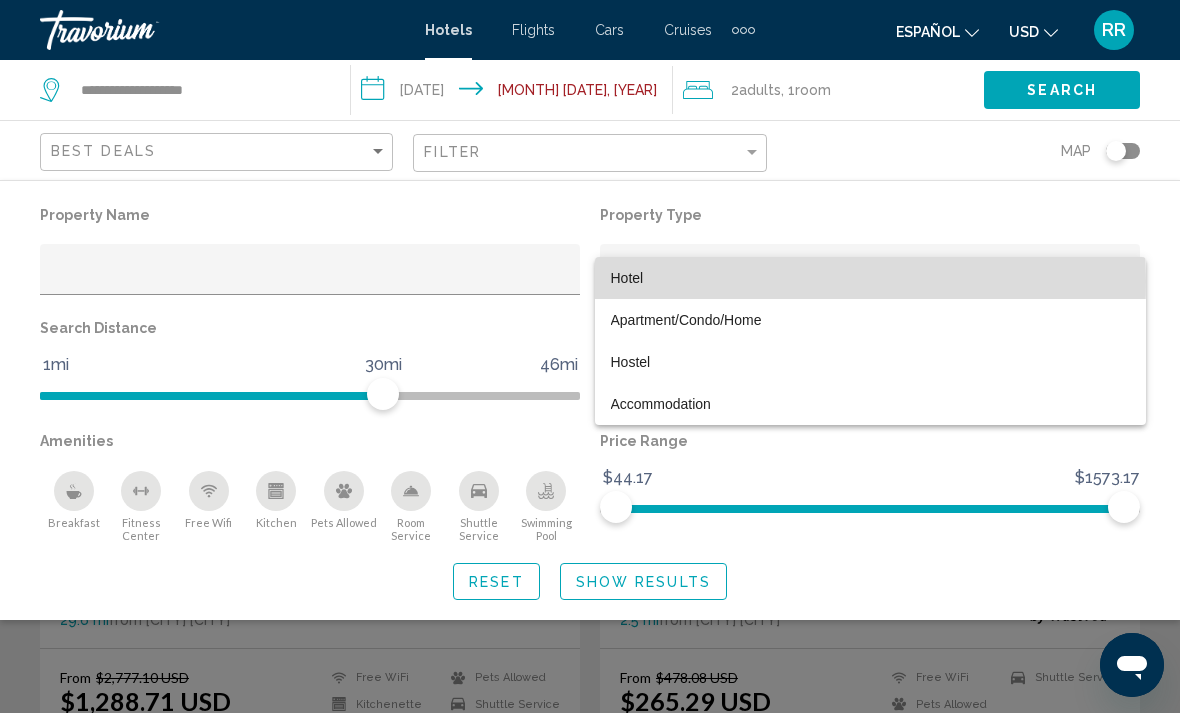 click on "Hotel" at bounding box center (870, 278) 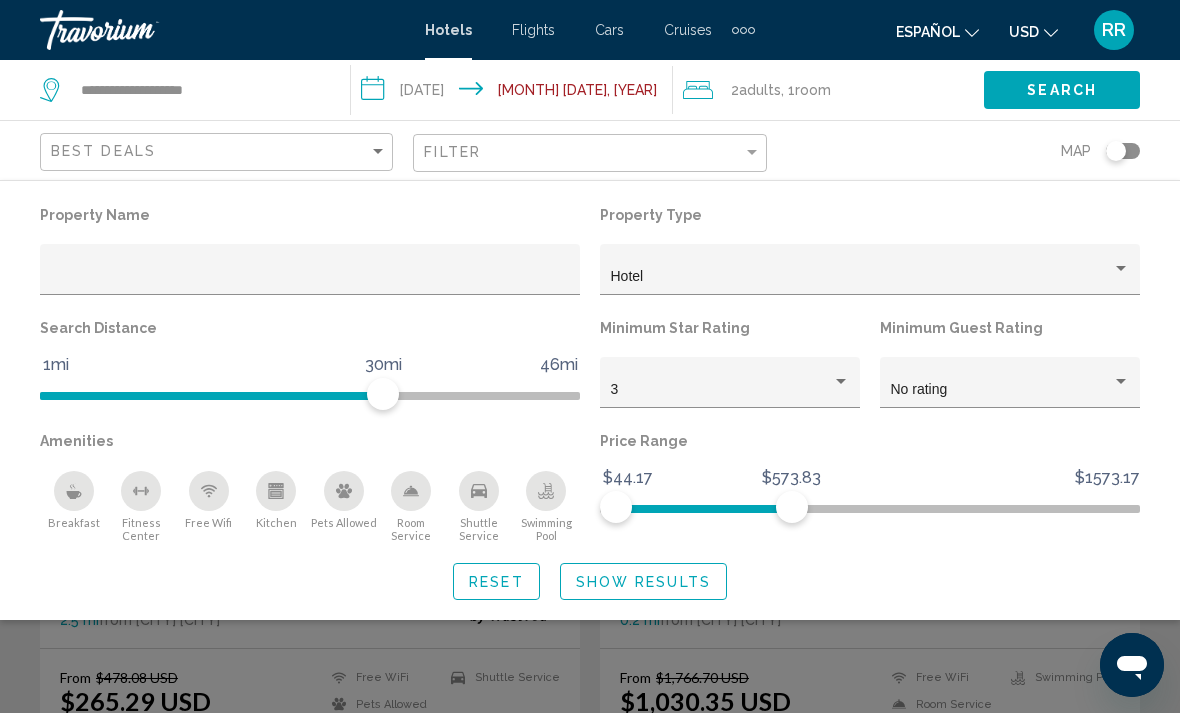 click on "2  Adult Adults , 1  Room rooms" at bounding box center [833, 90] 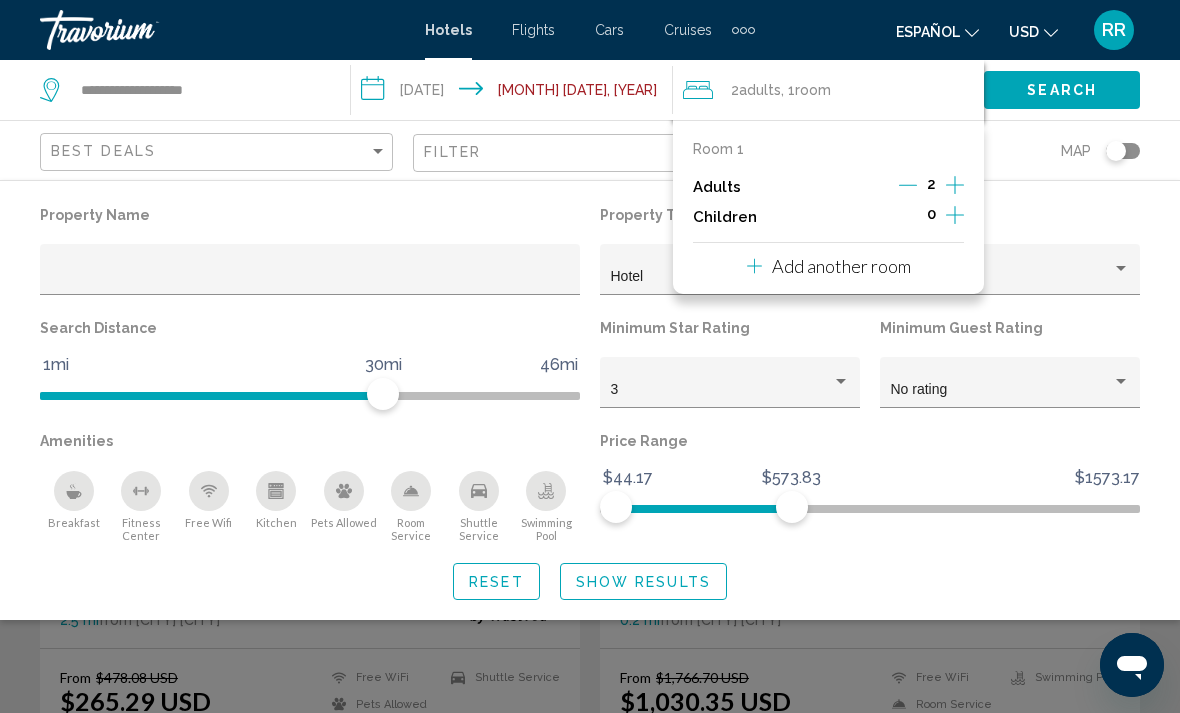 click on "Search" at bounding box center [1062, 89] 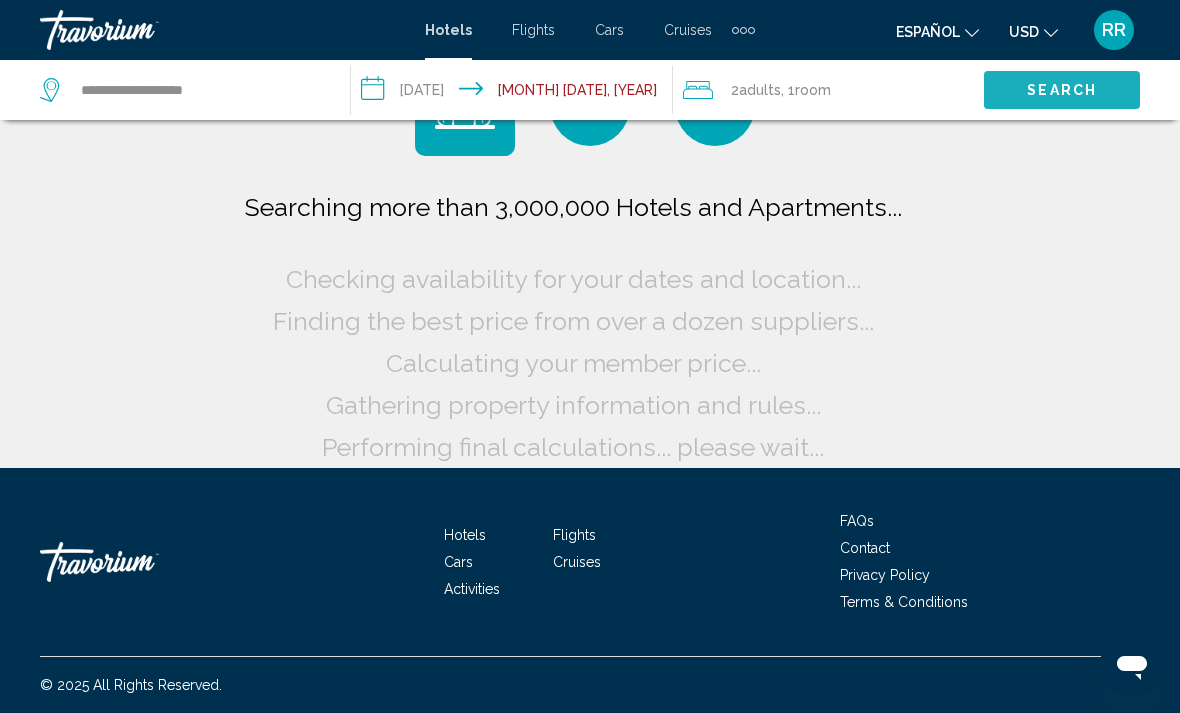 scroll, scrollTop: 94, scrollLeft: 0, axis: vertical 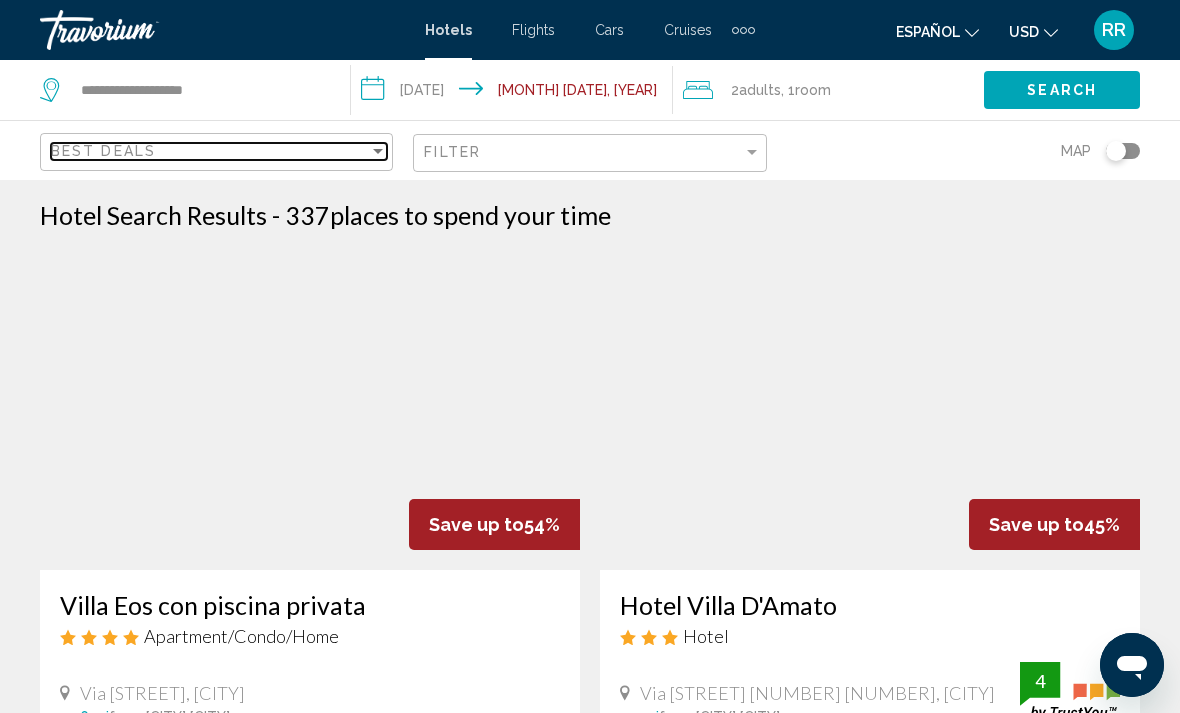 click on "Best Deals" at bounding box center (210, 151) 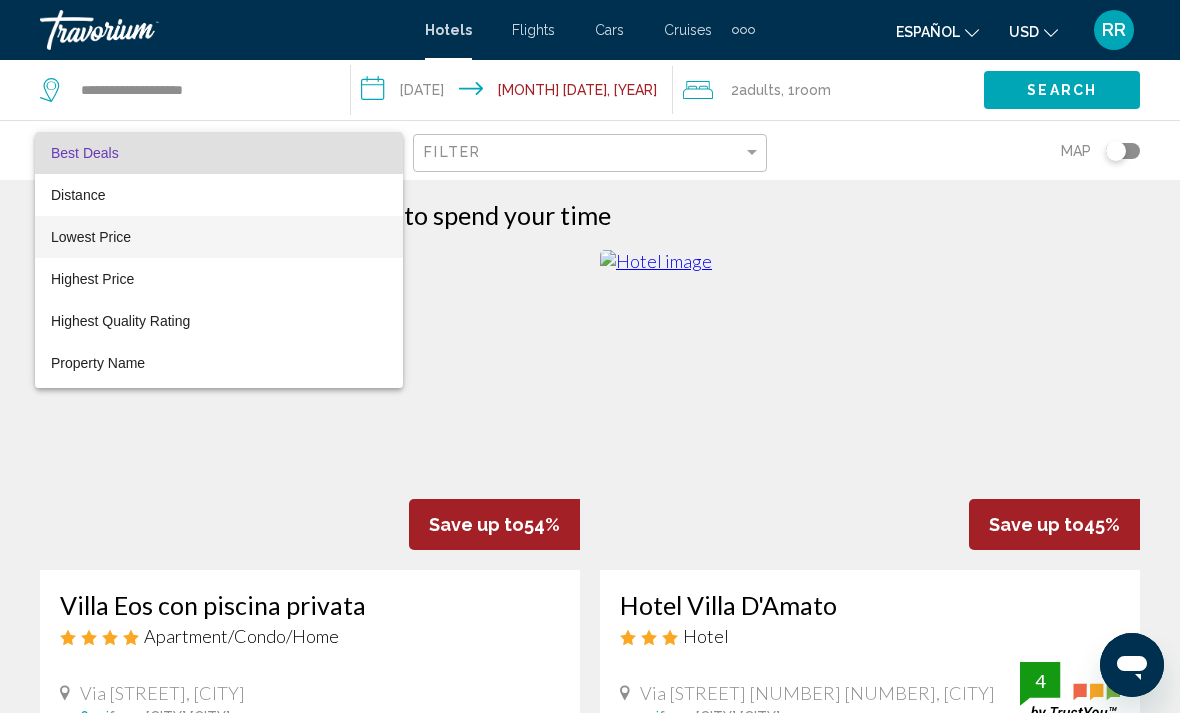 click on "Lowest Price" at bounding box center (219, 237) 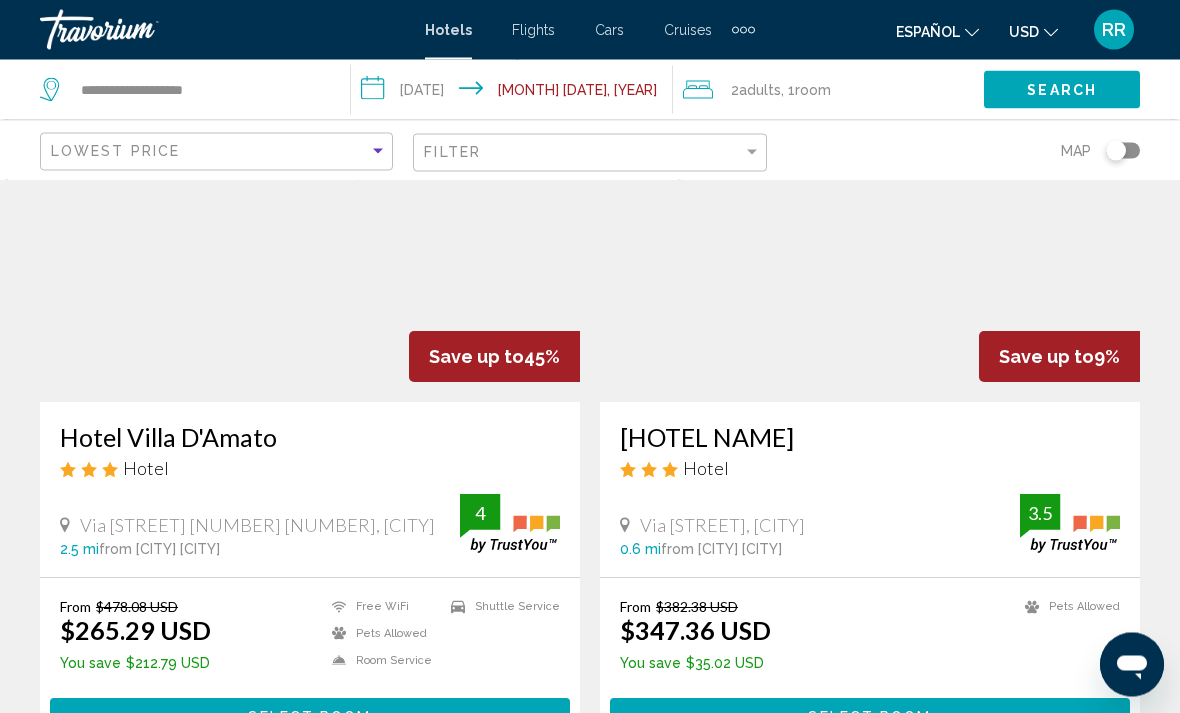 click on "**********" at bounding box center (515, 93) 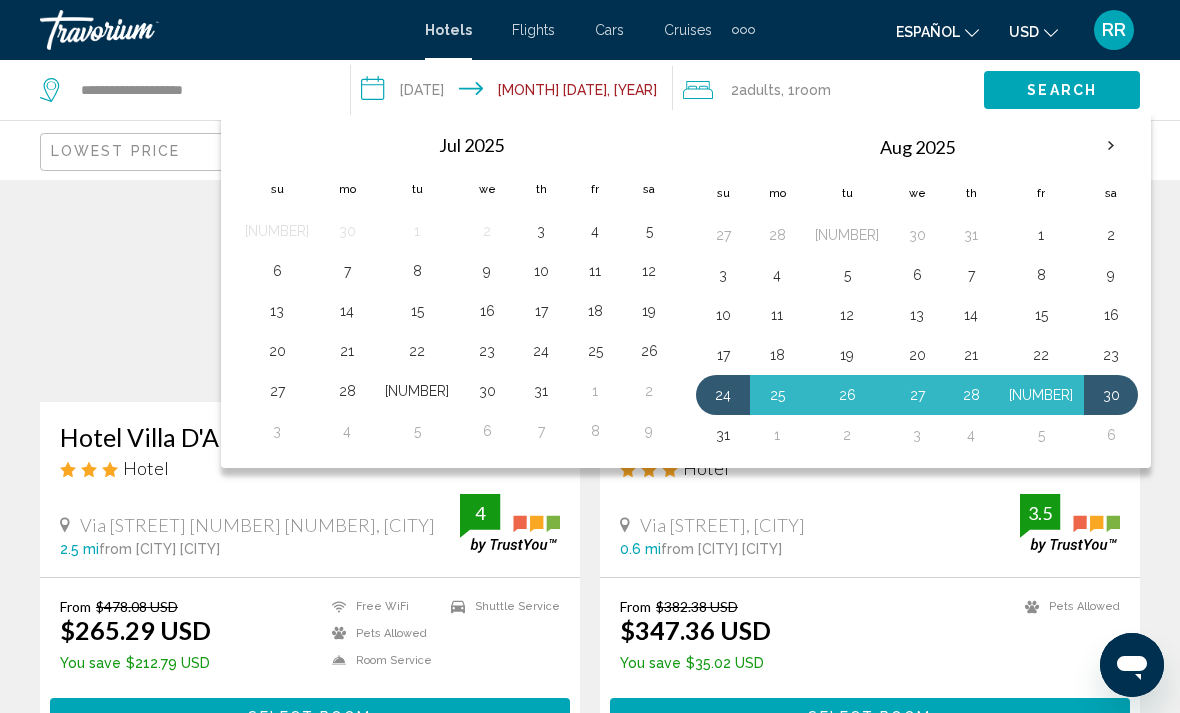 click on "24" at bounding box center (723, 395) 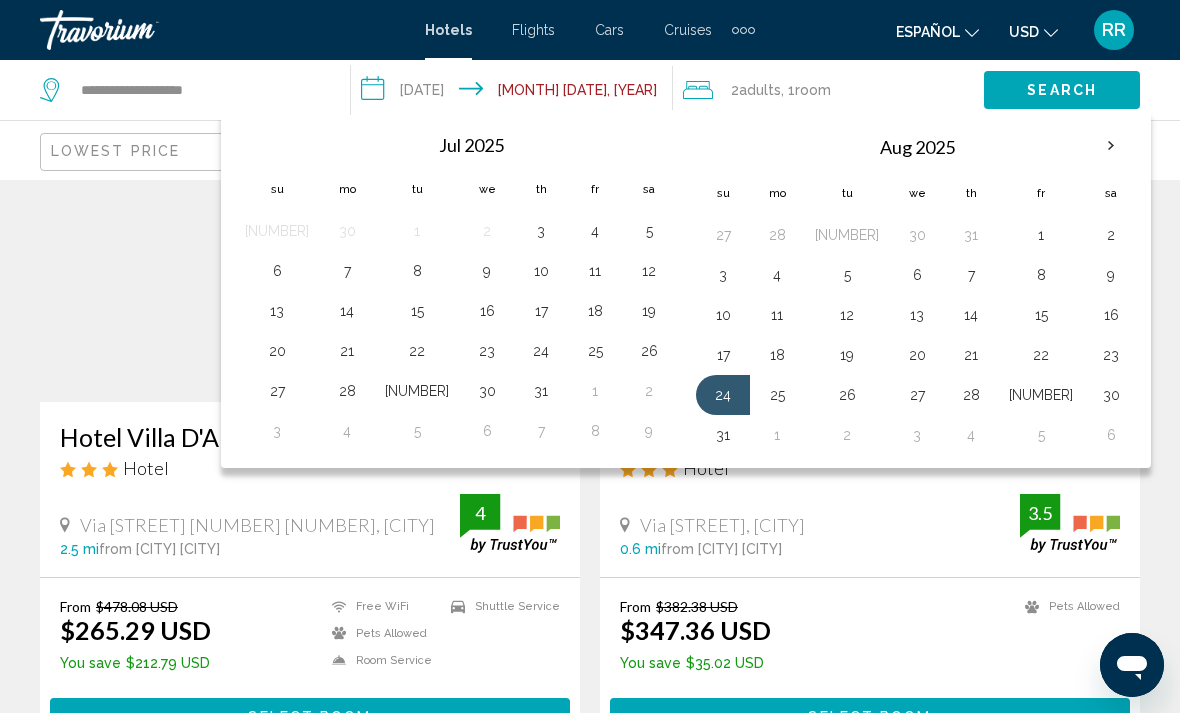 click at bounding box center [1111, 146] 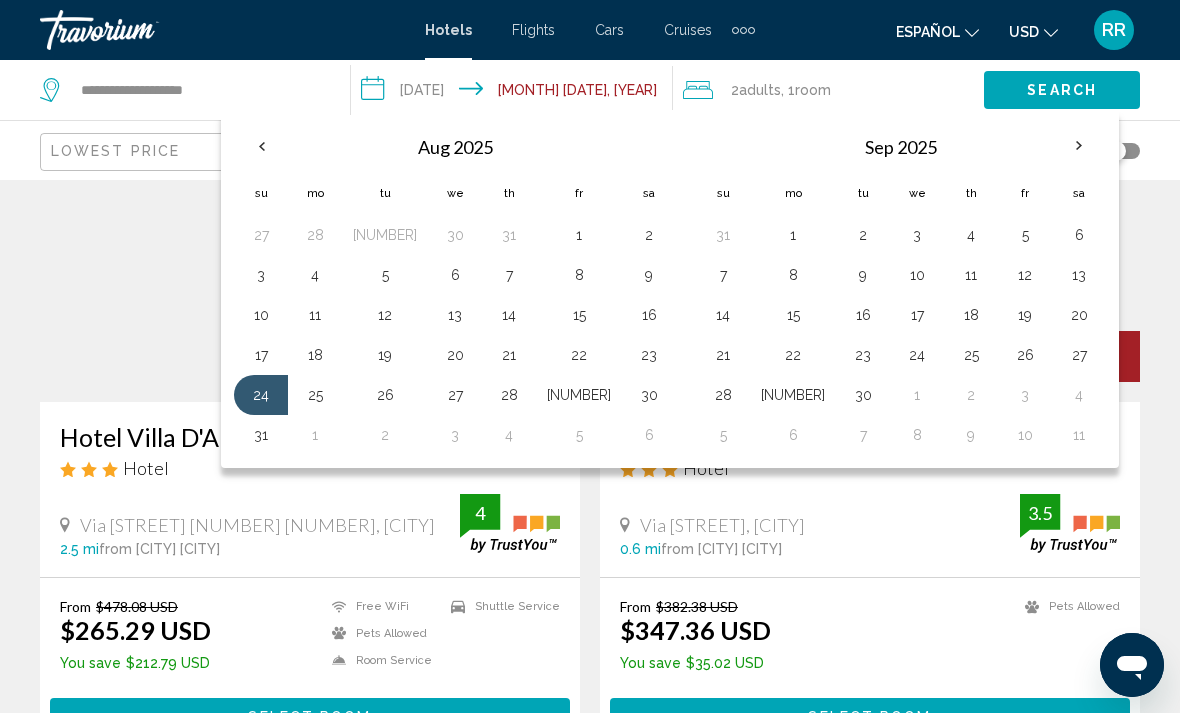 click on "8" at bounding box center (793, 275) 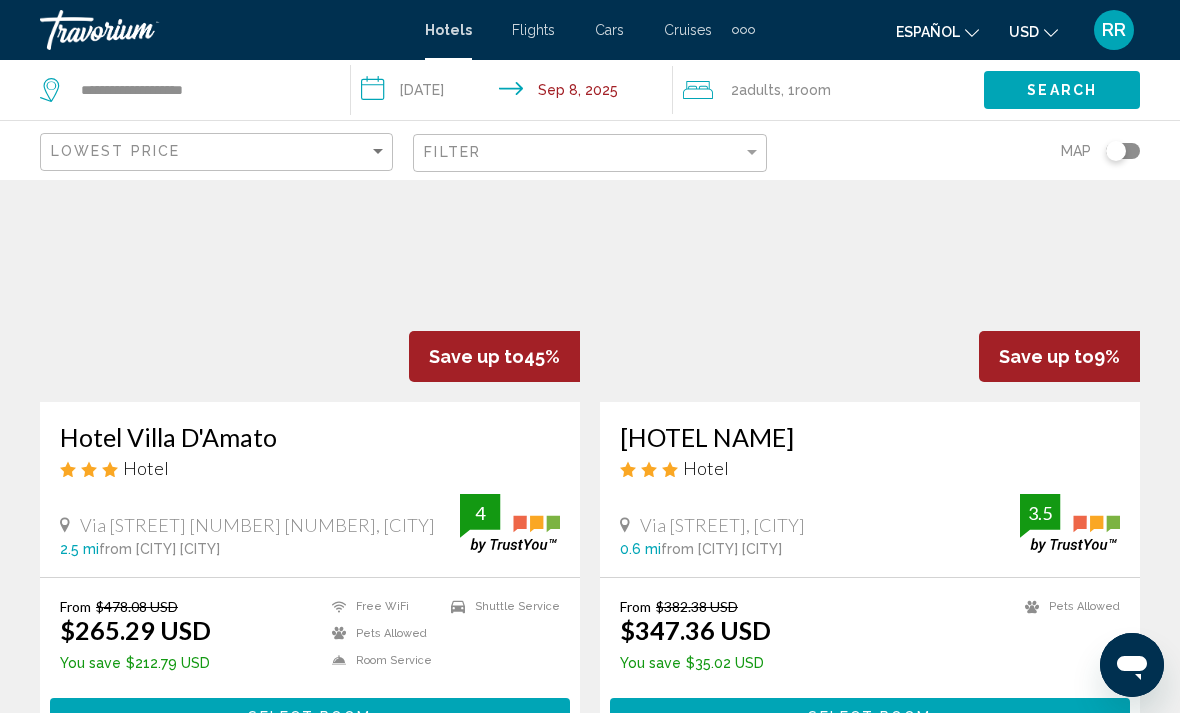 click on "Search" at bounding box center [1062, 91] 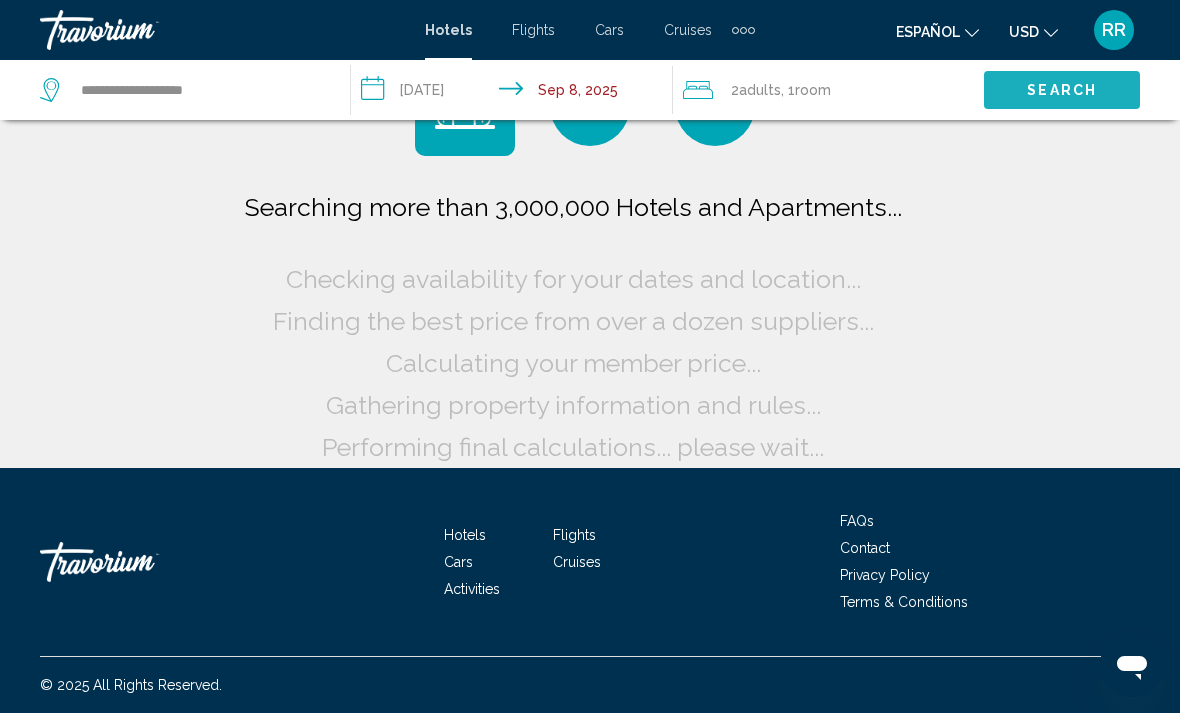 scroll, scrollTop: 30, scrollLeft: 0, axis: vertical 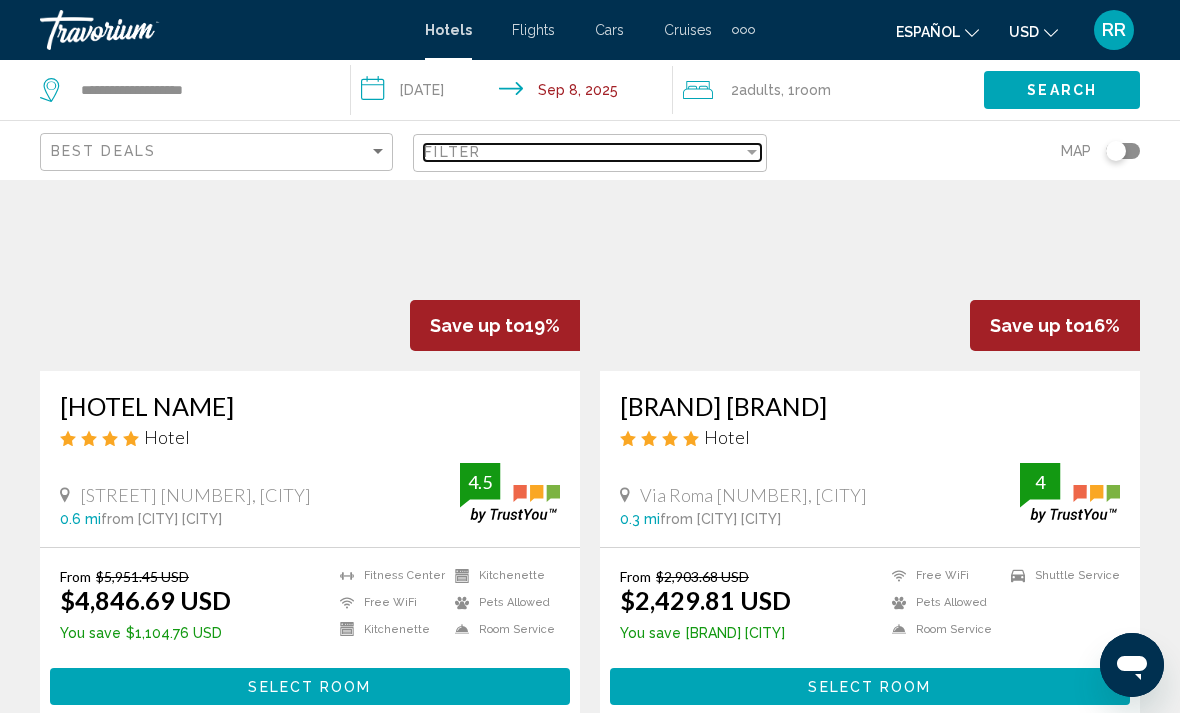 click on "Filter" at bounding box center [583, 152] 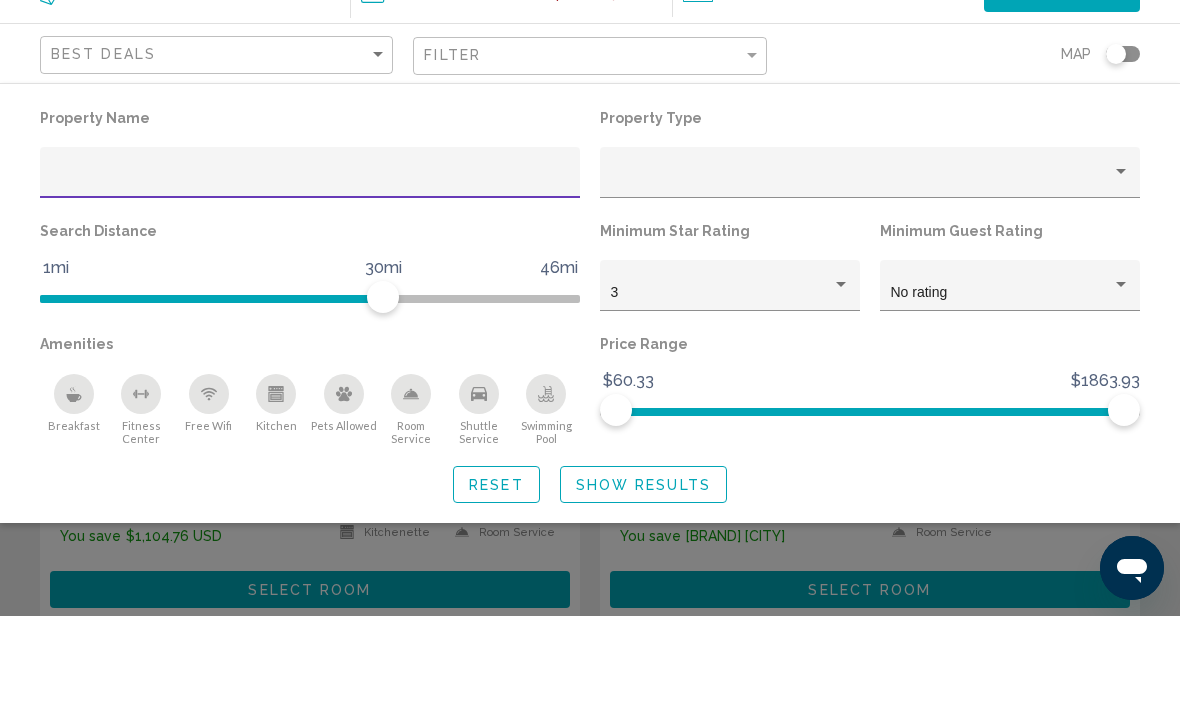 click at bounding box center [861, 277] 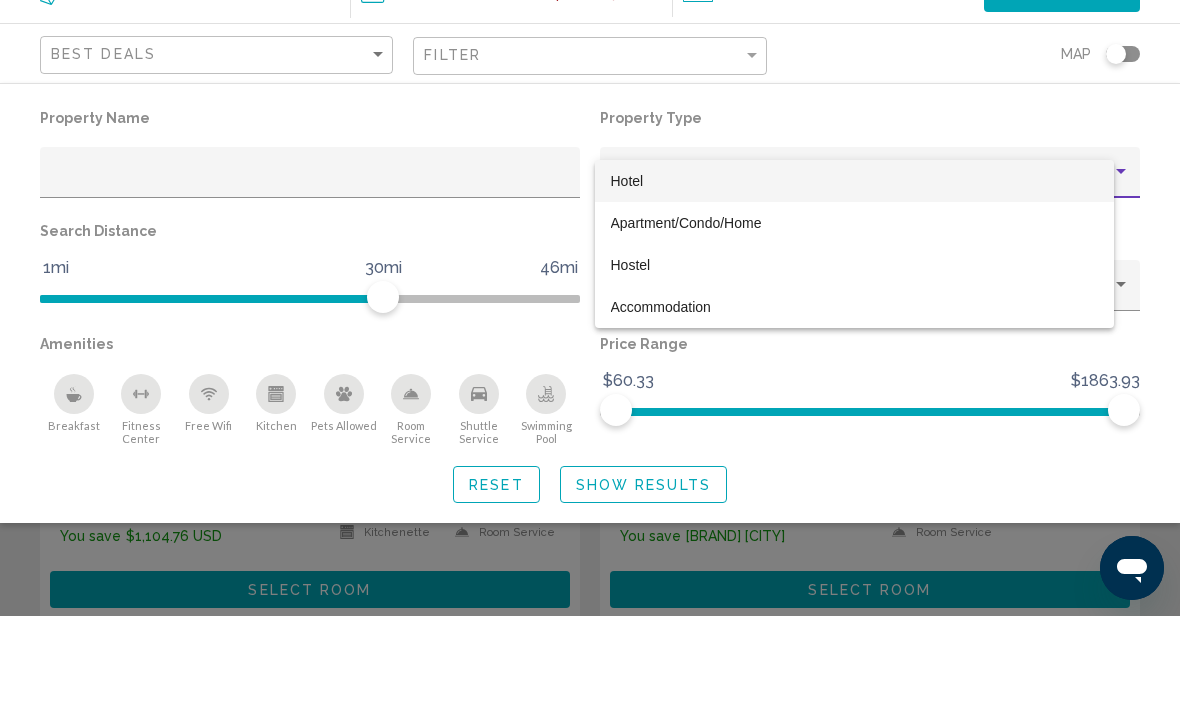 scroll, scrollTop: 3151, scrollLeft: 0, axis: vertical 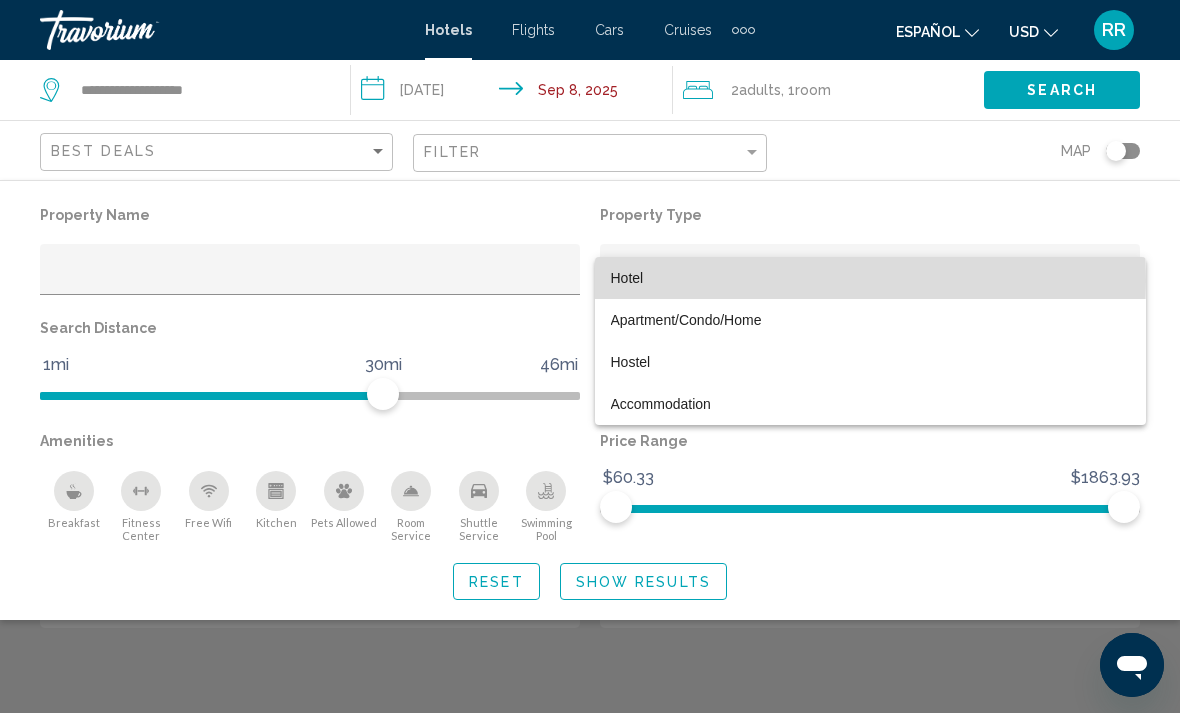 click on "Hotel" at bounding box center (627, 278) 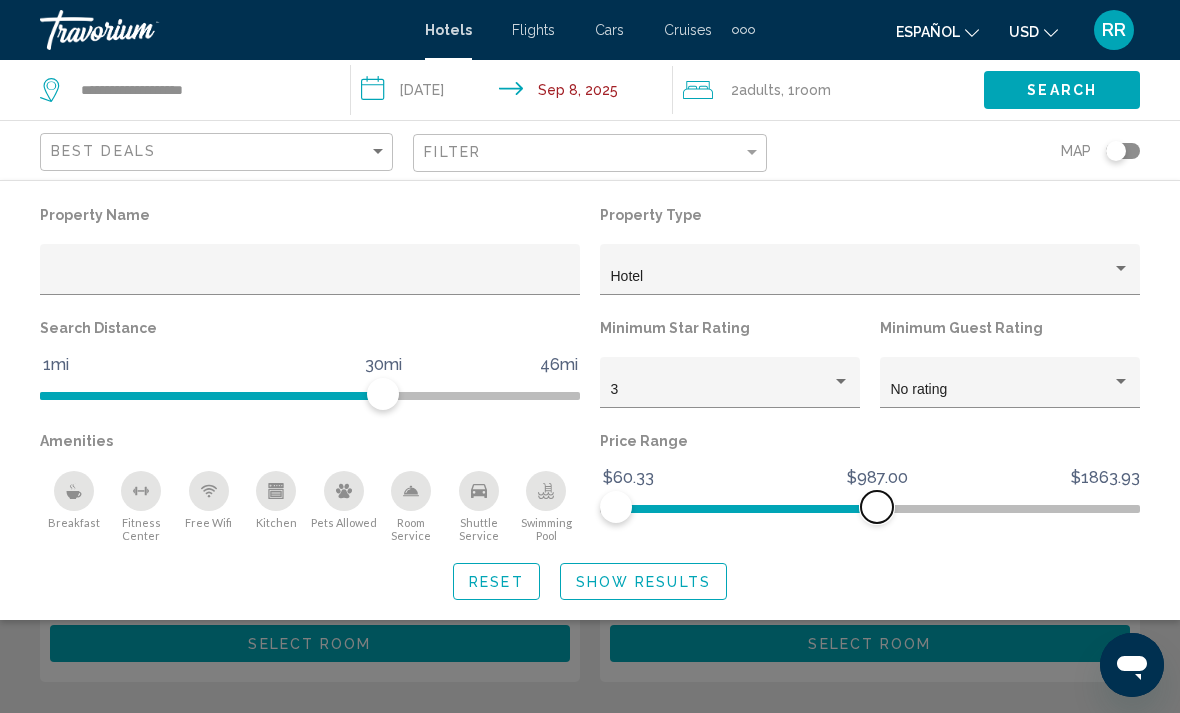 scroll, scrollTop: 3034, scrollLeft: 0, axis: vertical 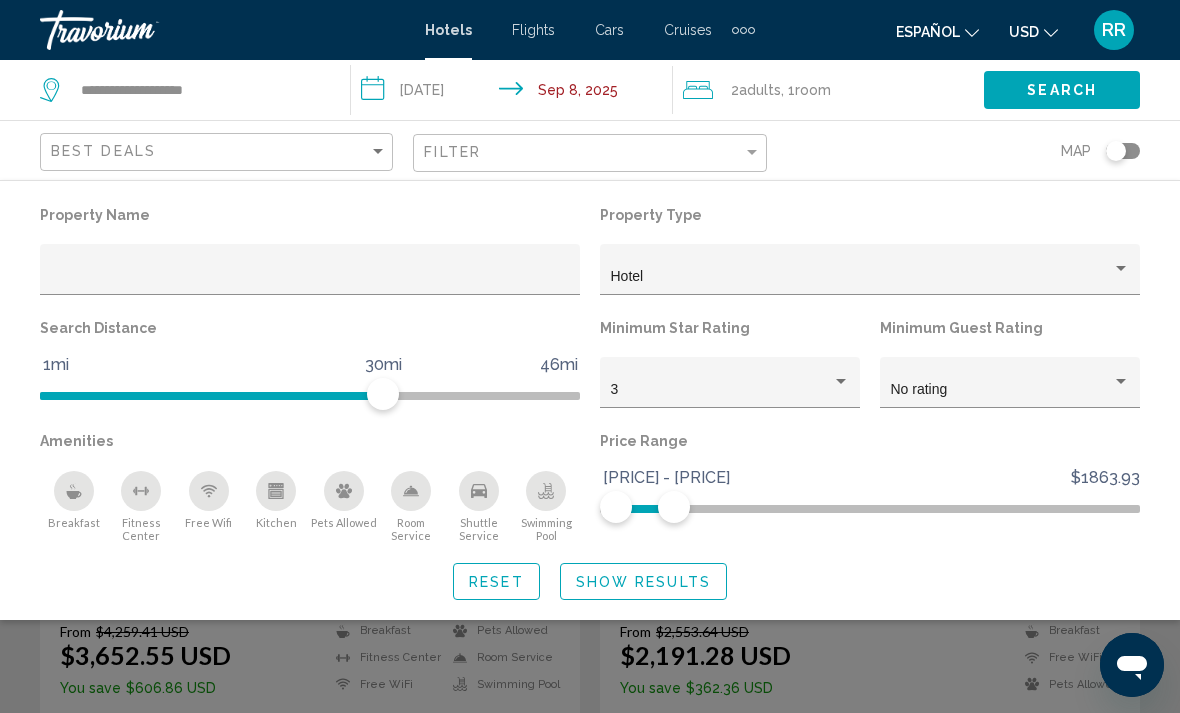 click on "Search" at bounding box center [1062, 89] 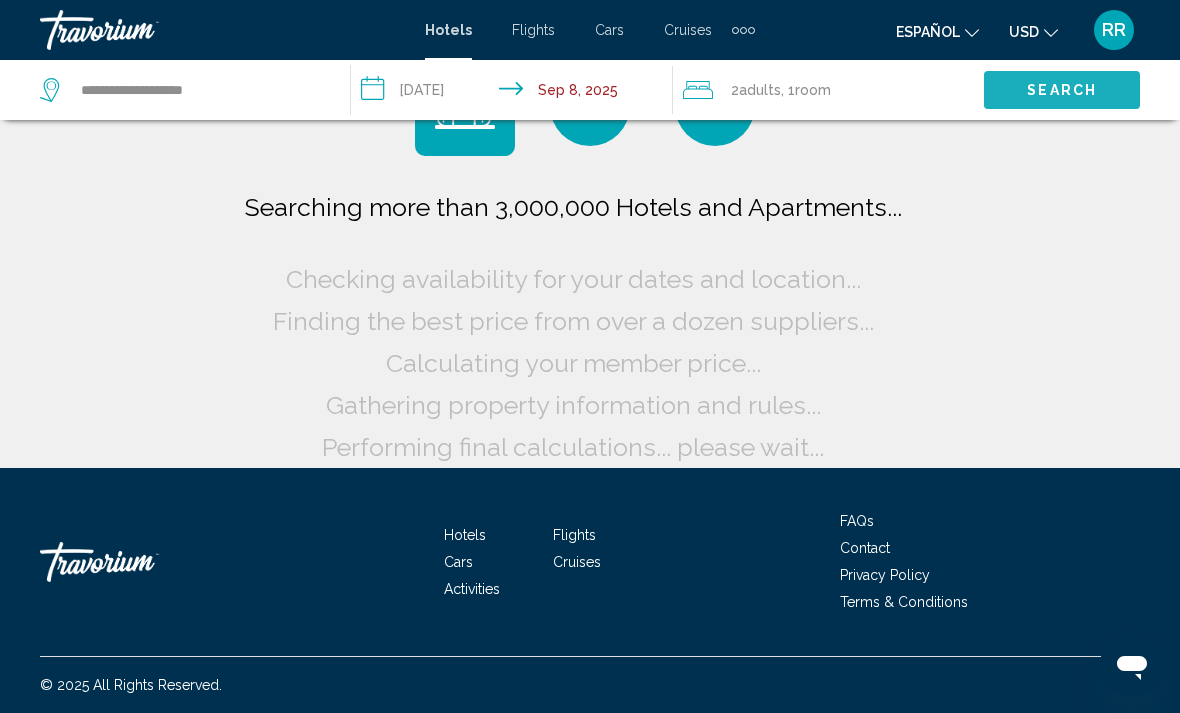 scroll, scrollTop: 30, scrollLeft: 0, axis: vertical 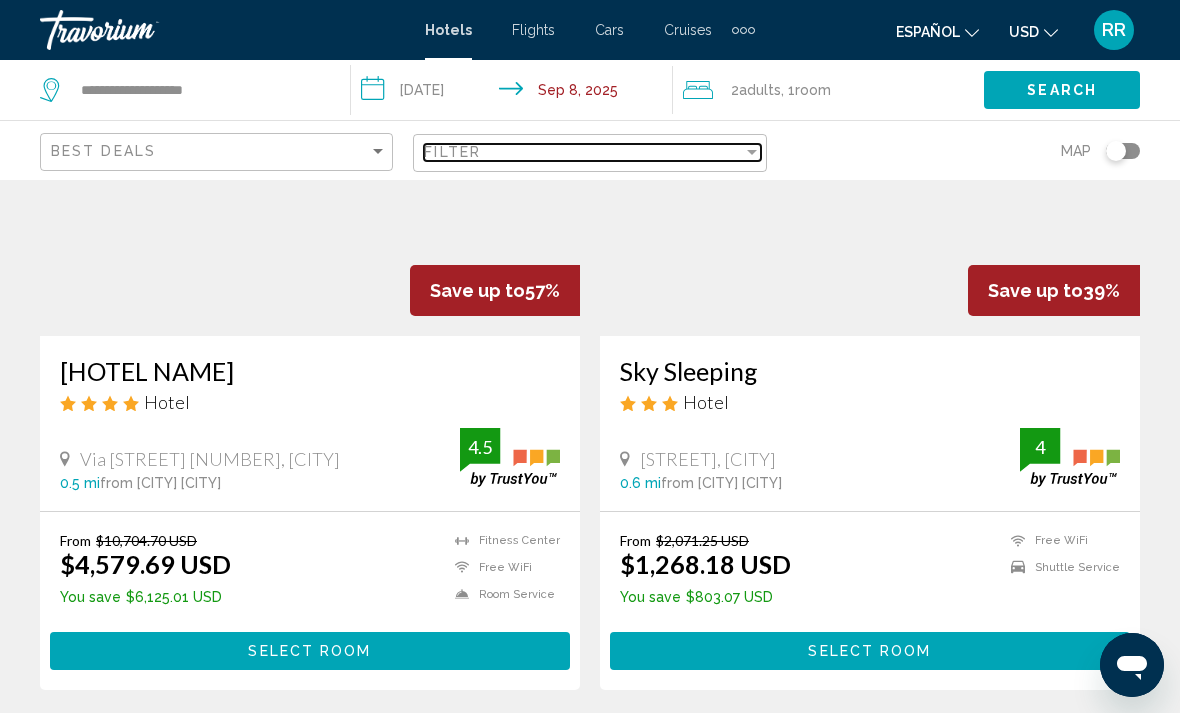 click on "Filter" at bounding box center (583, 152) 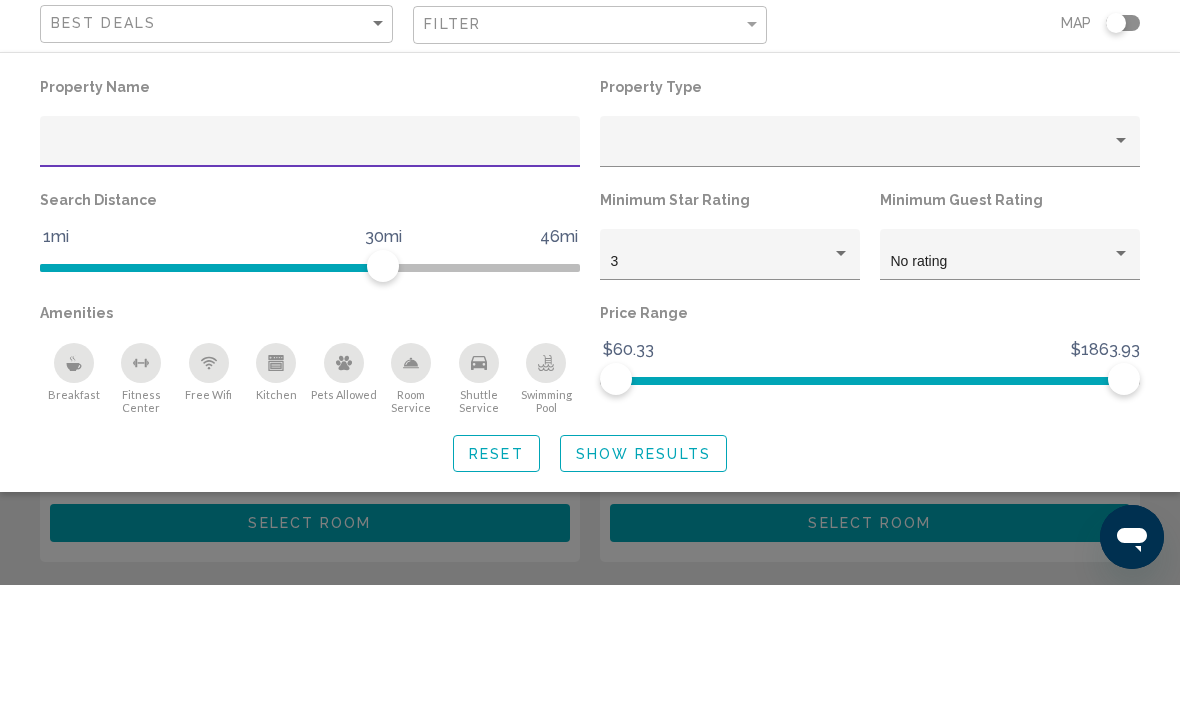 click at bounding box center (870, 275) 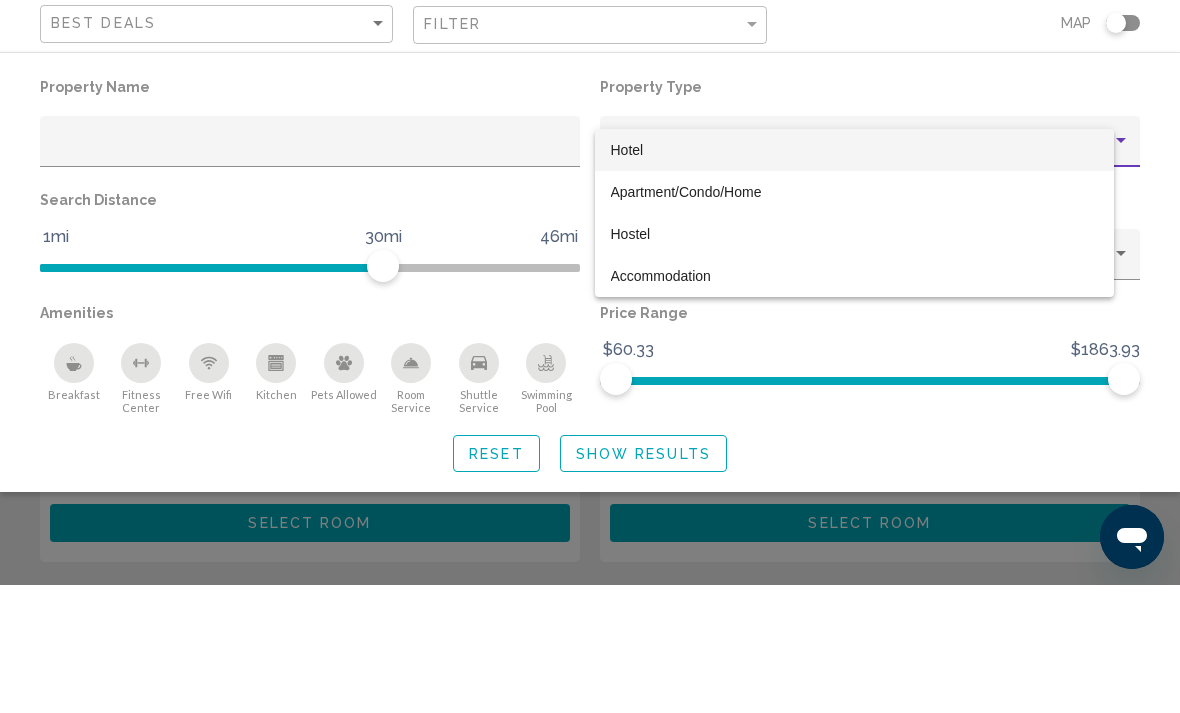 scroll, scrollTop: 362, scrollLeft: 0, axis: vertical 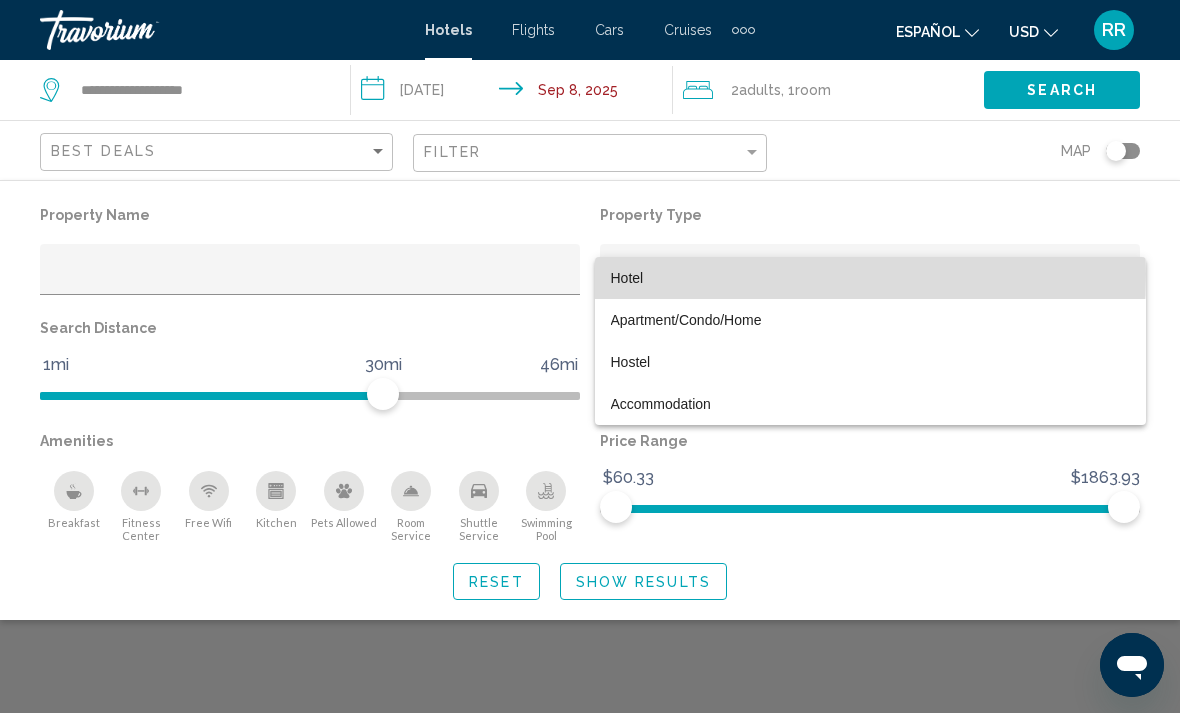 click on "Hotel" at bounding box center [870, 278] 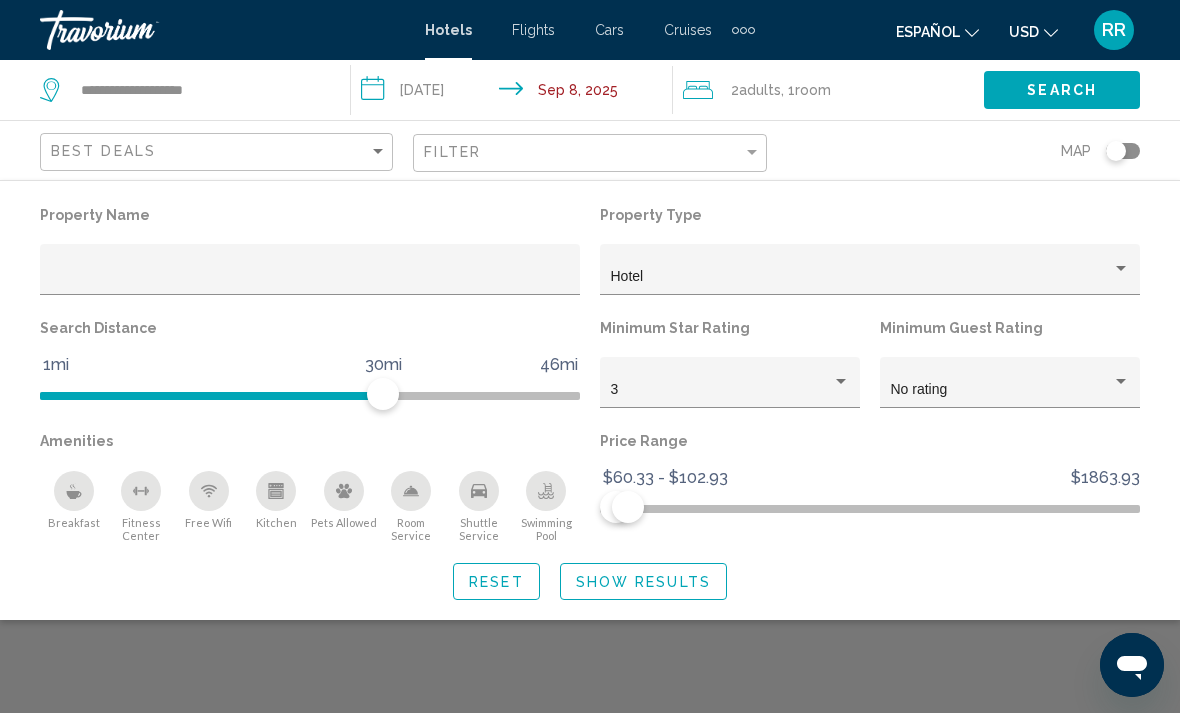 click on "Search" at bounding box center (1062, 91) 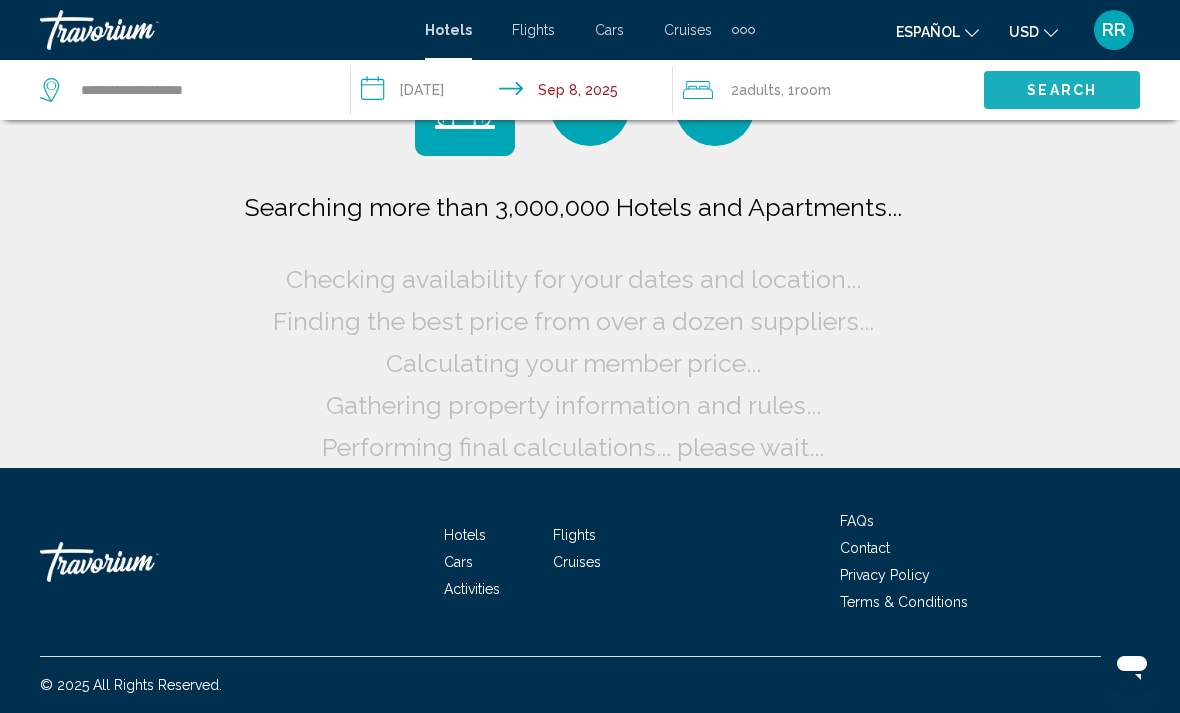 scroll, scrollTop: 30, scrollLeft: 0, axis: vertical 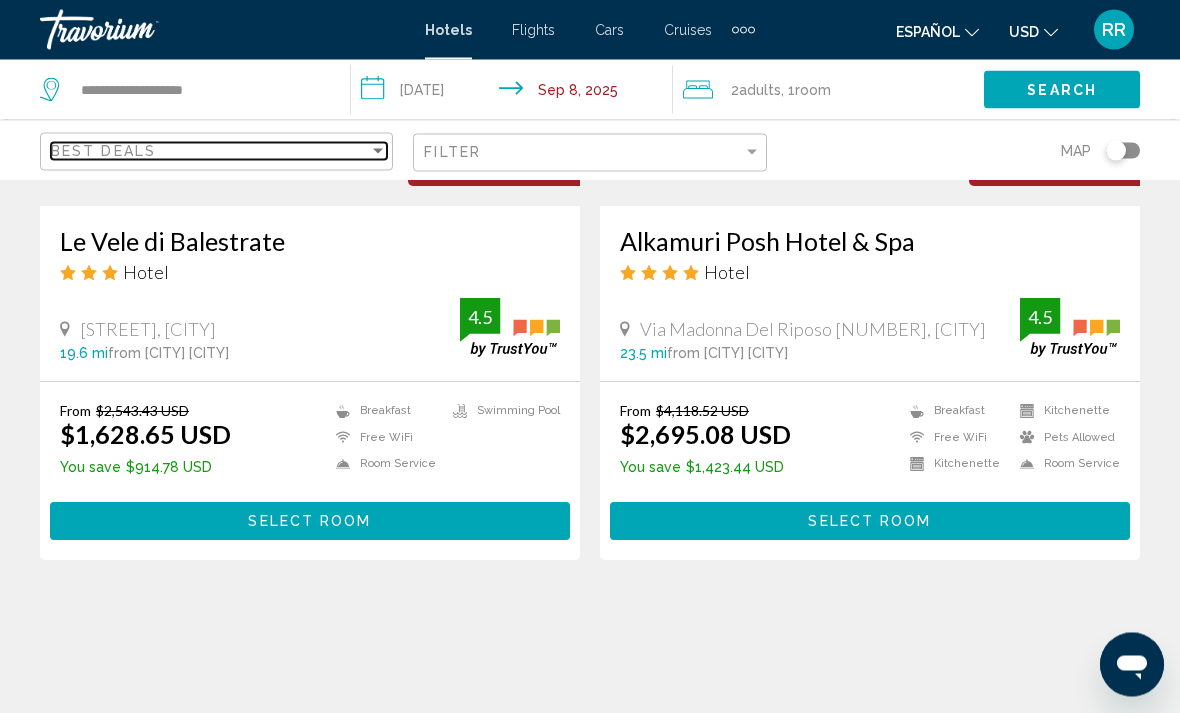 click on "Best Deals" at bounding box center [103, 151] 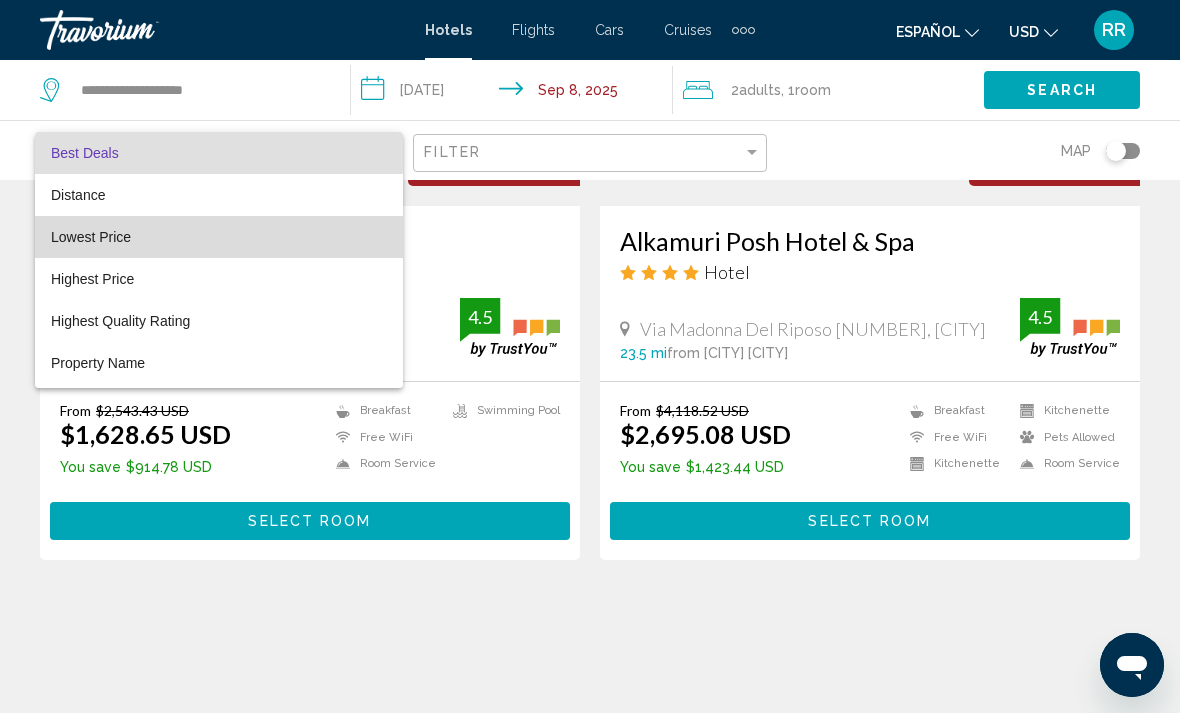 click on "Lowest Price" at bounding box center (91, 237) 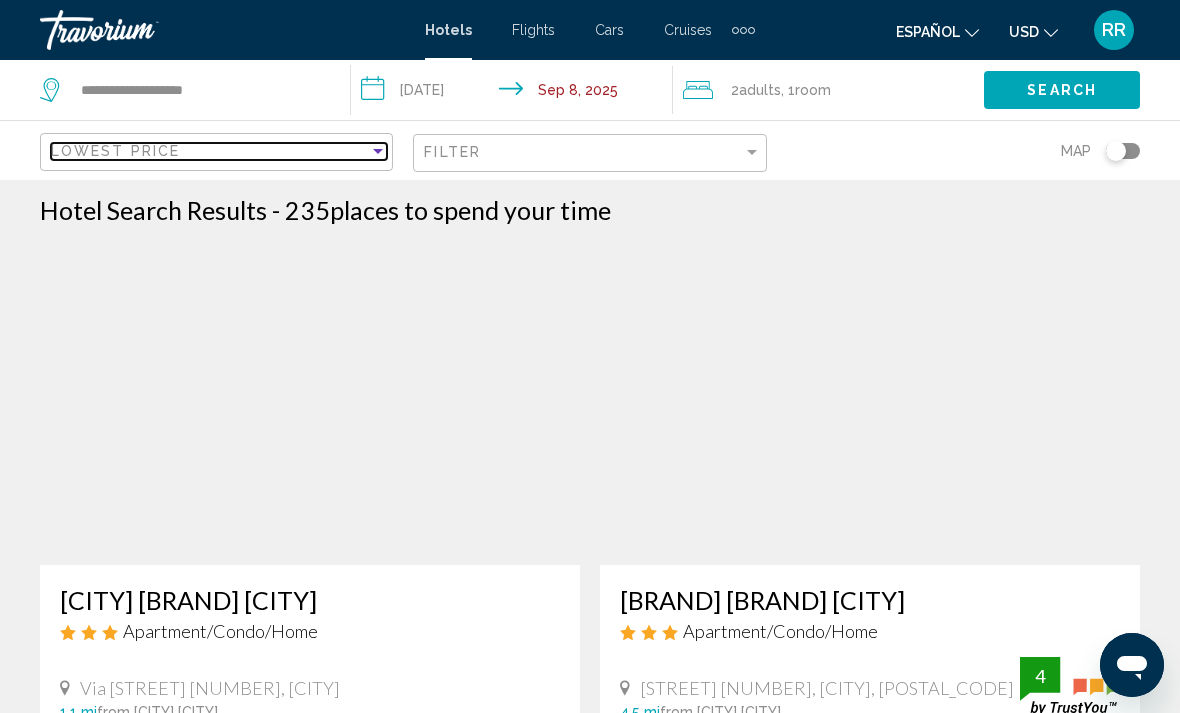 scroll, scrollTop: 0, scrollLeft: 0, axis: both 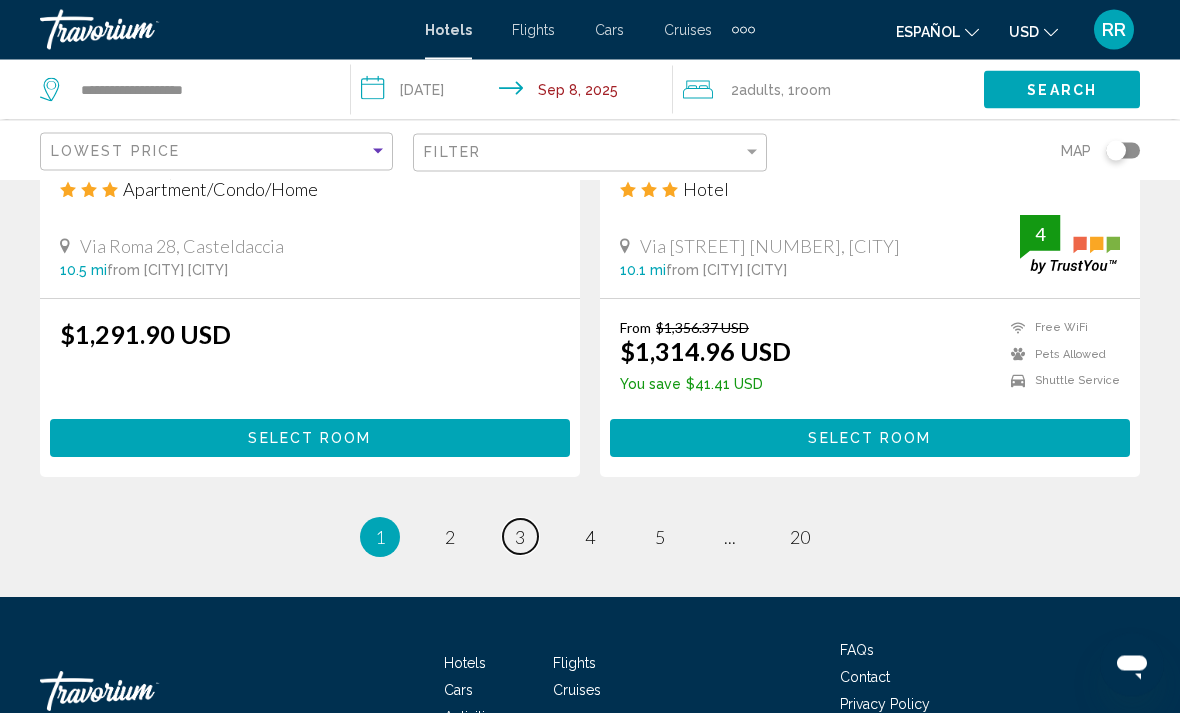 click on "page  3" at bounding box center (450, 537) 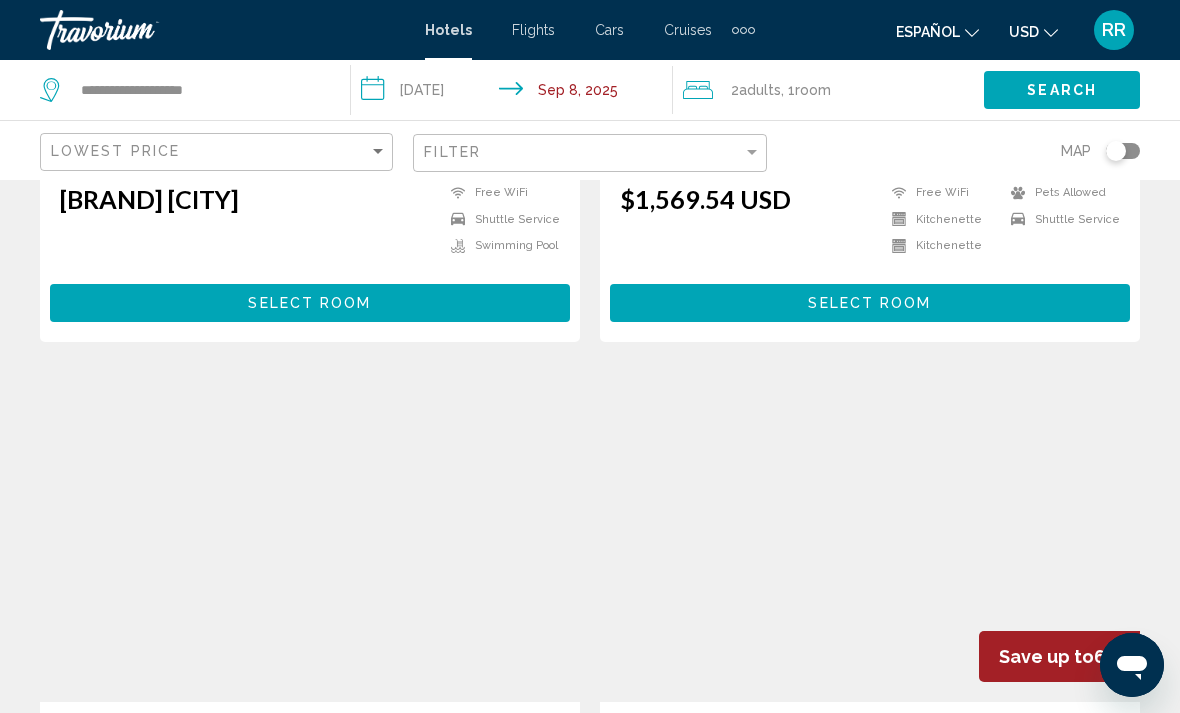 scroll, scrollTop: 1297, scrollLeft: 0, axis: vertical 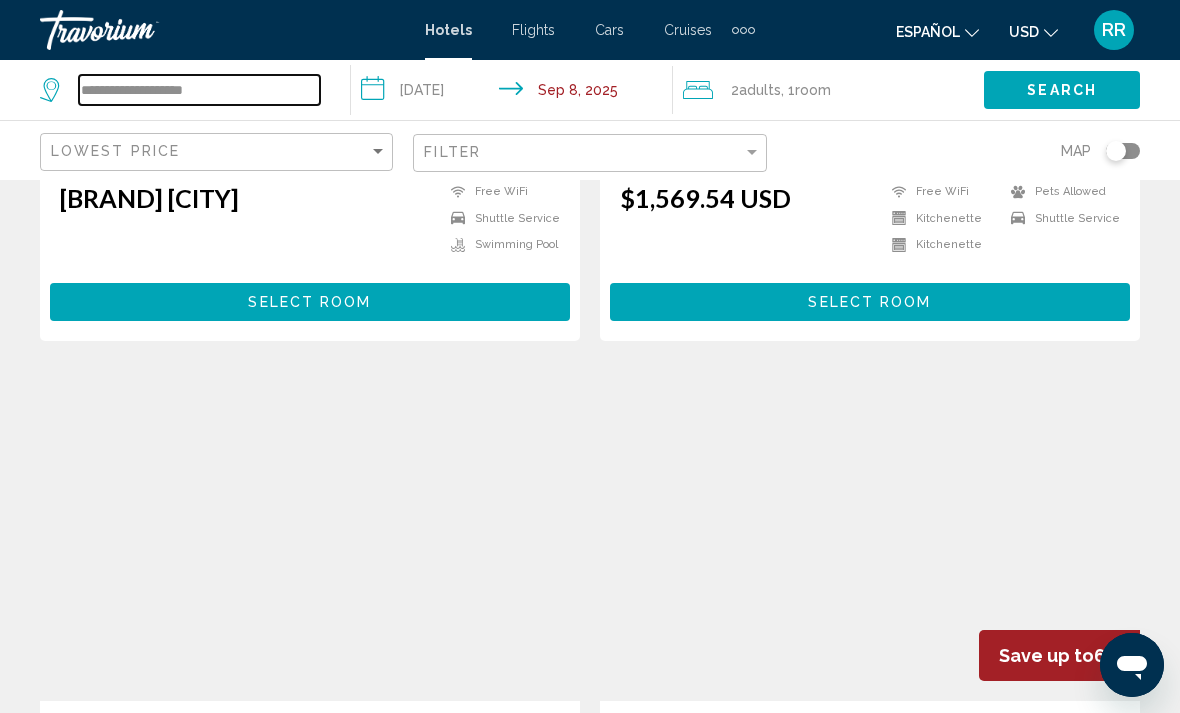 click on "**********" at bounding box center (199, 90) 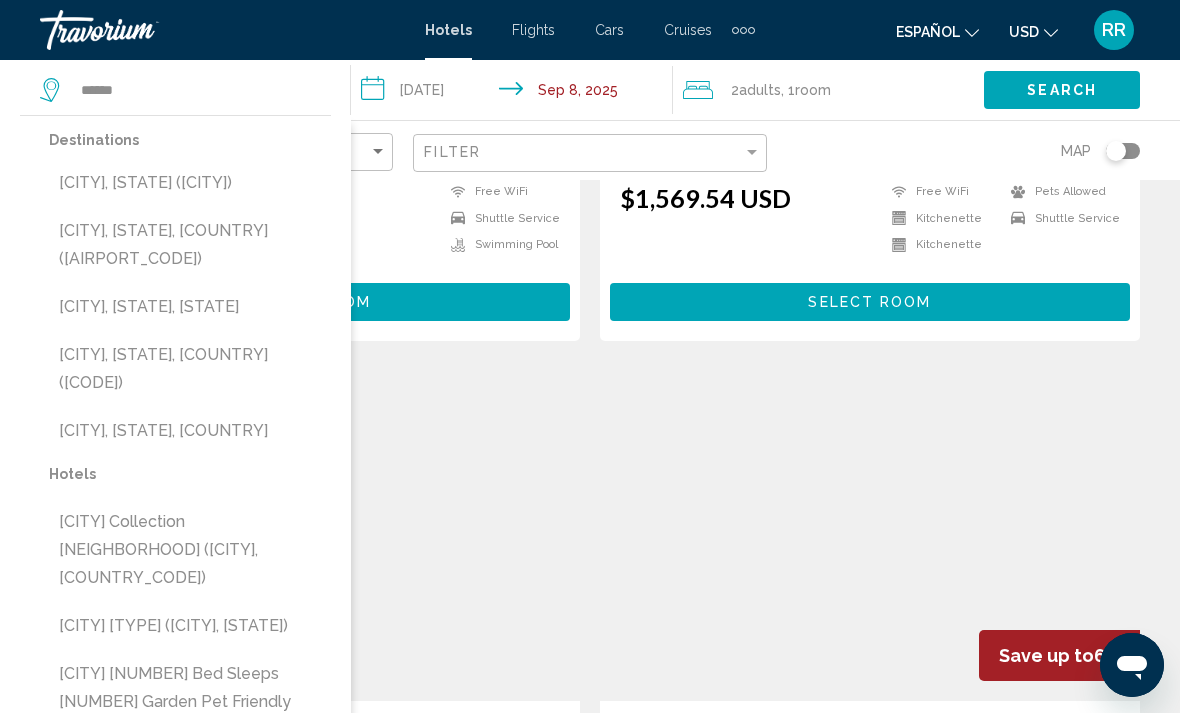 click on "[CITY], [STATE] ([CITY])" at bounding box center [190, 183] 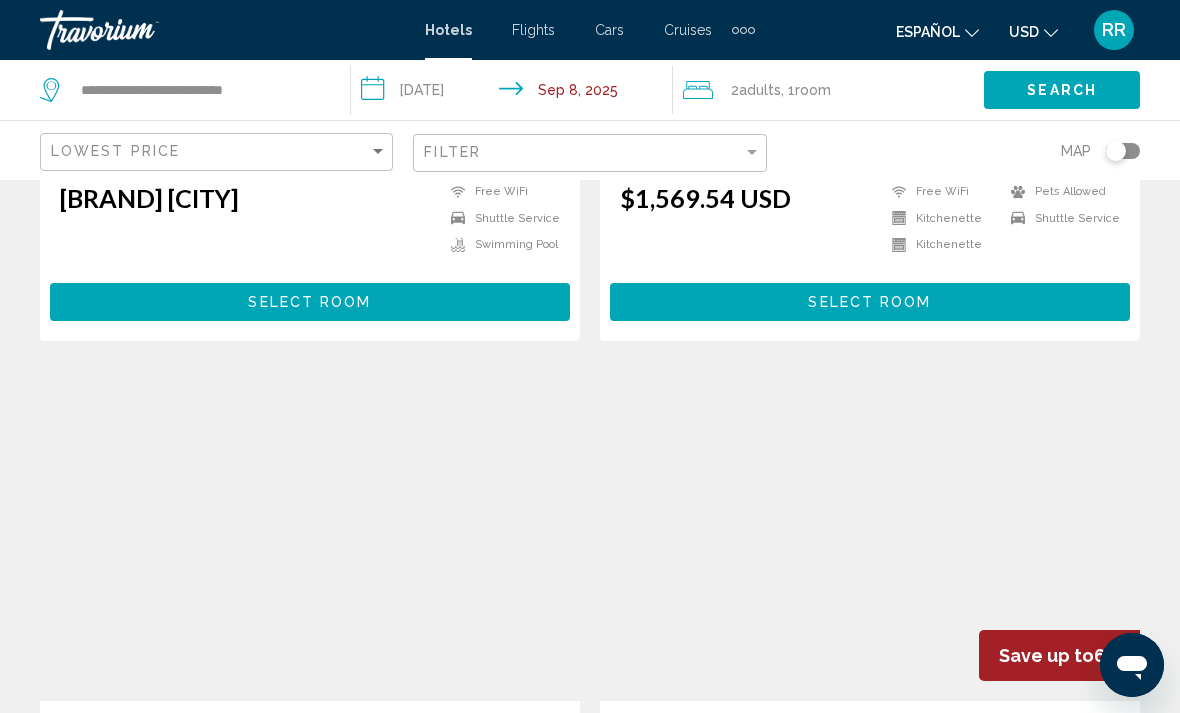 click on "Search" at bounding box center (1062, 91) 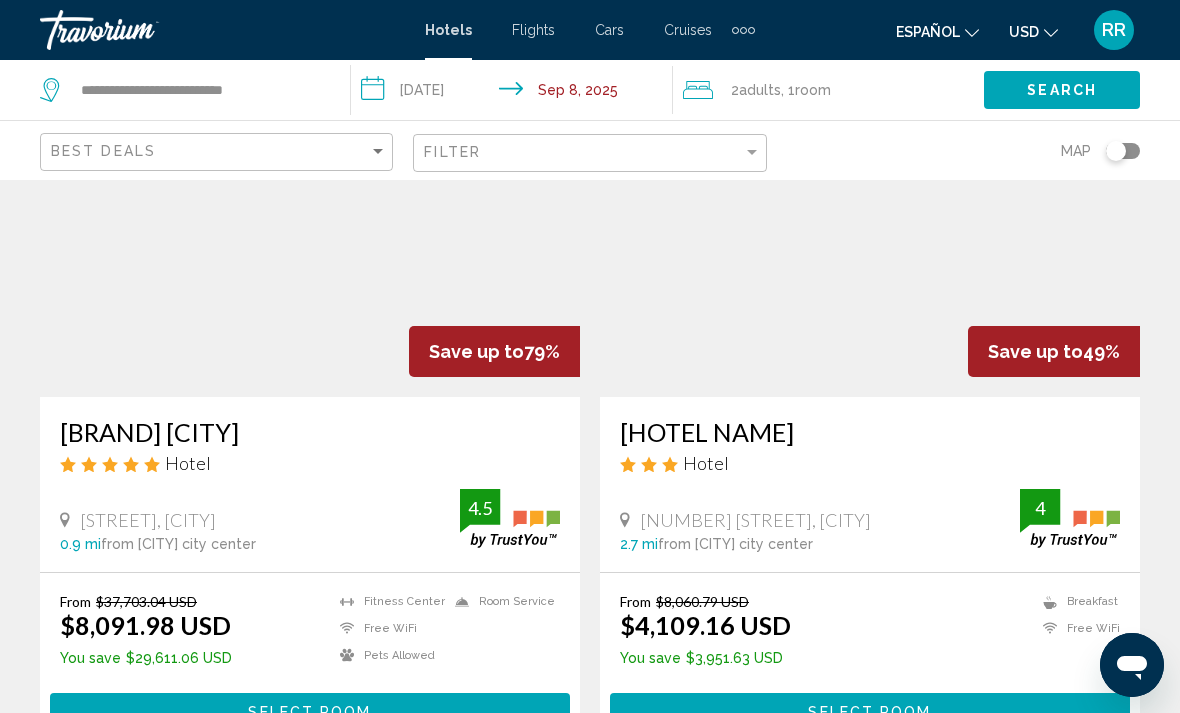 scroll, scrollTop: 175, scrollLeft: 0, axis: vertical 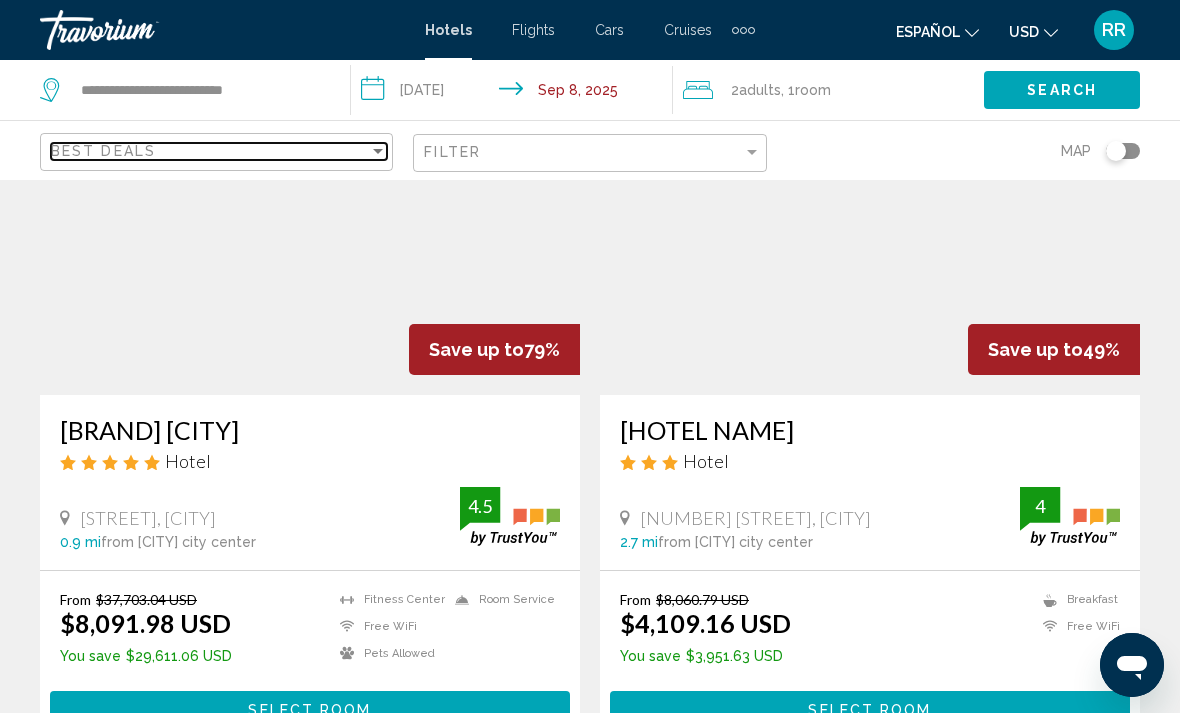 click on "Best Deals" at bounding box center (103, 151) 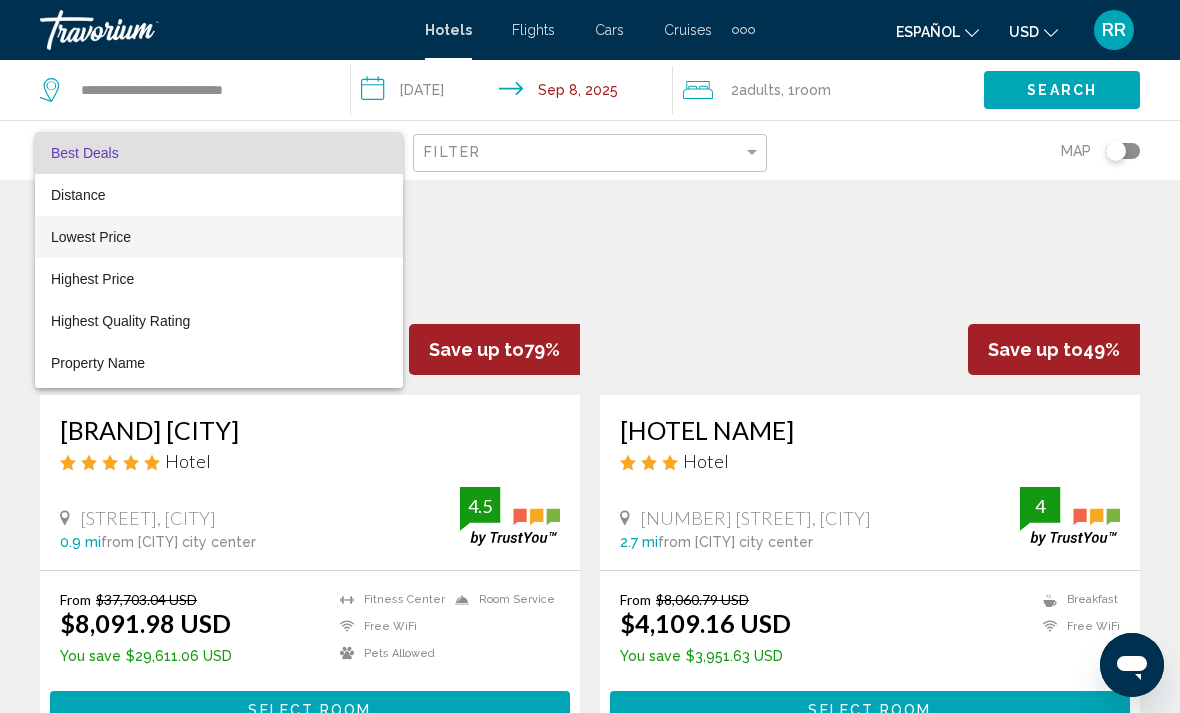 click on "Lowest Price" at bounding box center (91, 237) 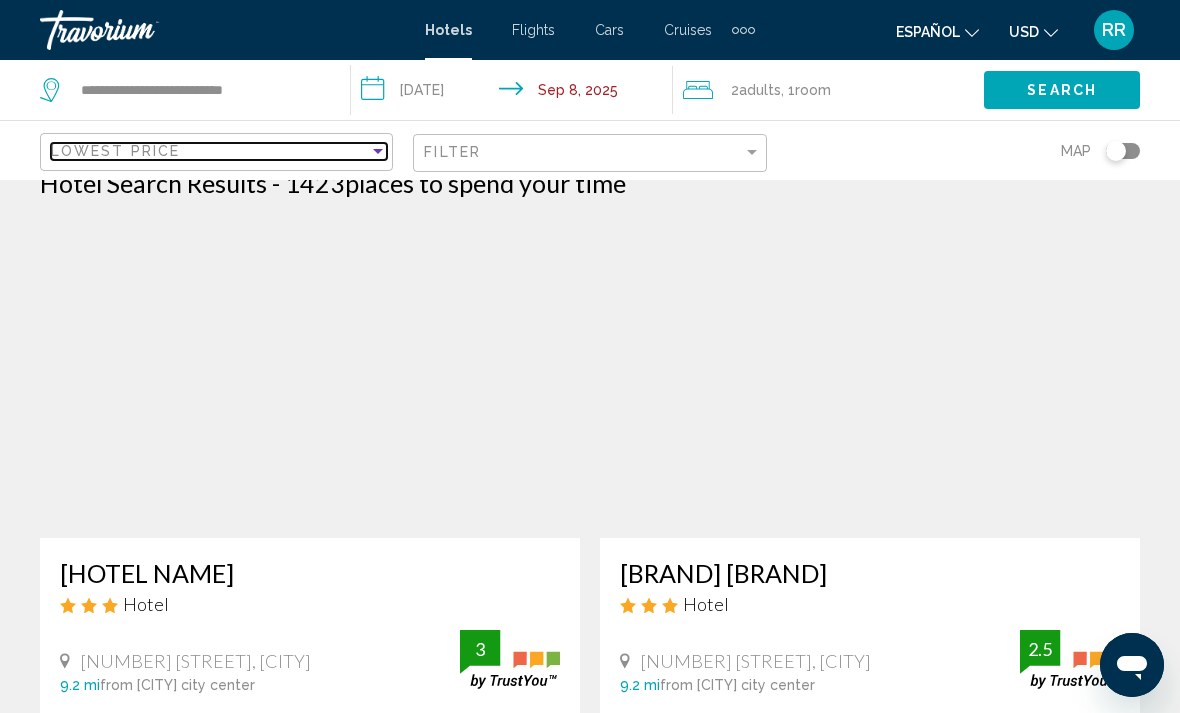 scroll, scrollTop: 31, scrollLeft: 0, axis: vertical 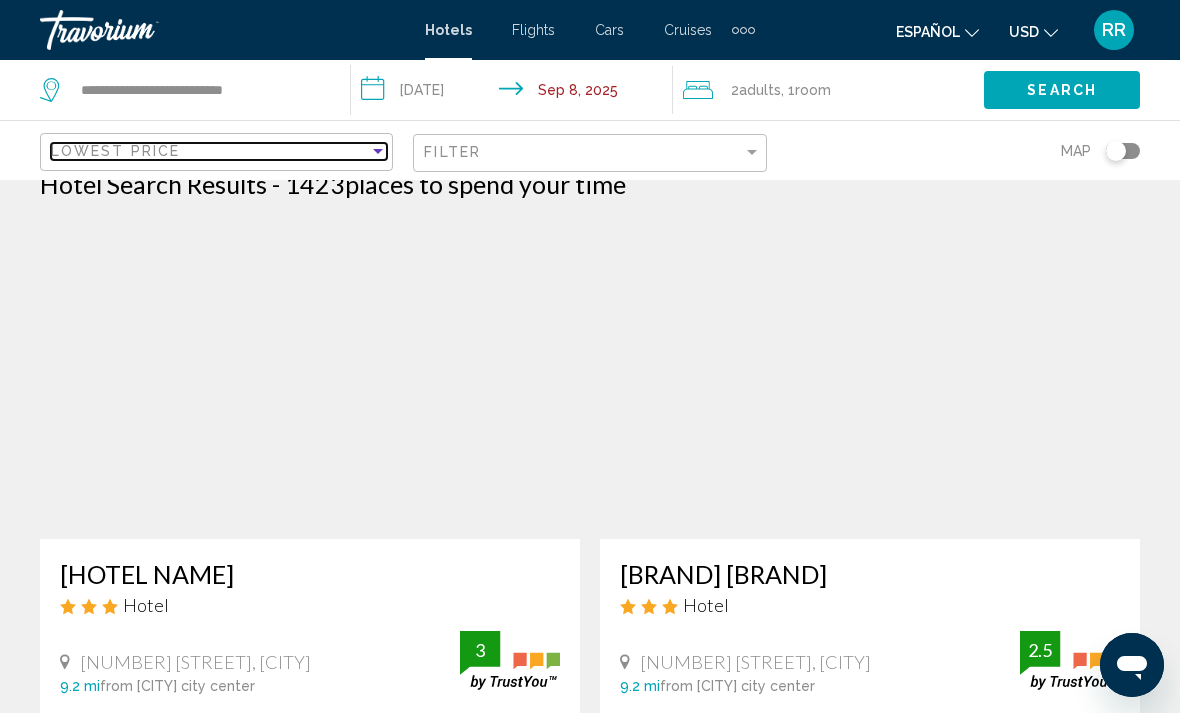click on "Lowest Price" at bounding box center [115, 151] 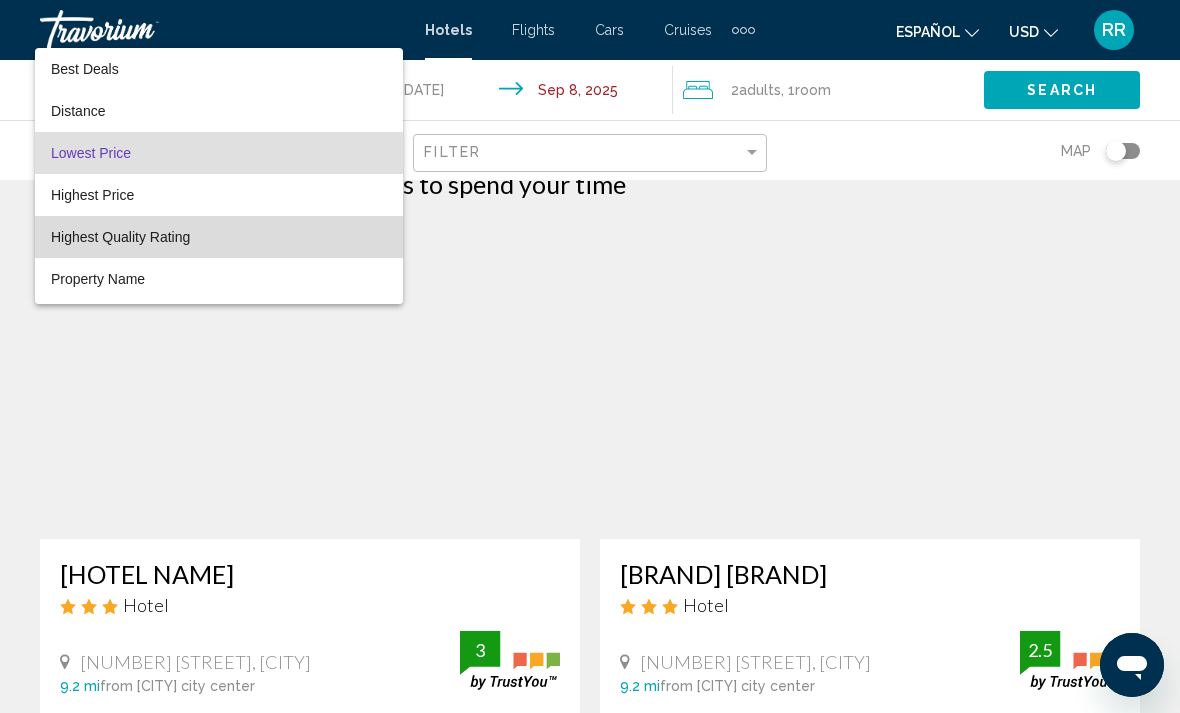 click on "Highest Quality Rating" at bounding box center [120, 237] 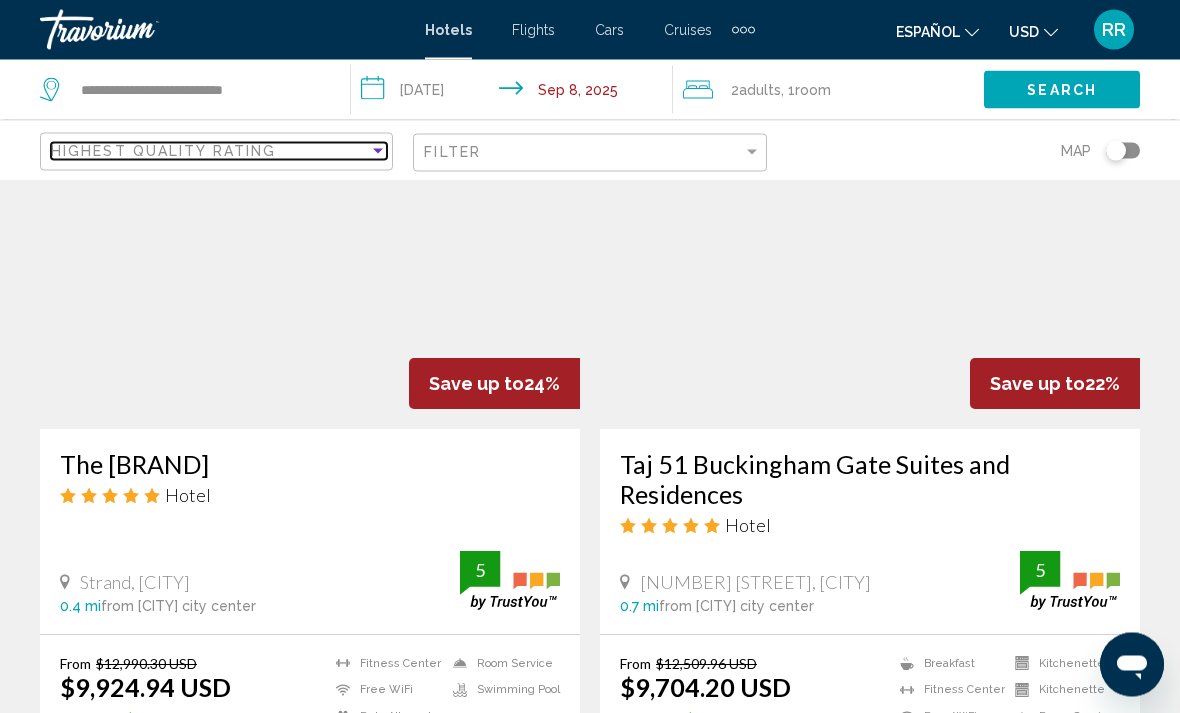 click on "Highest Quality Rating" at bounding box center (163, 151) 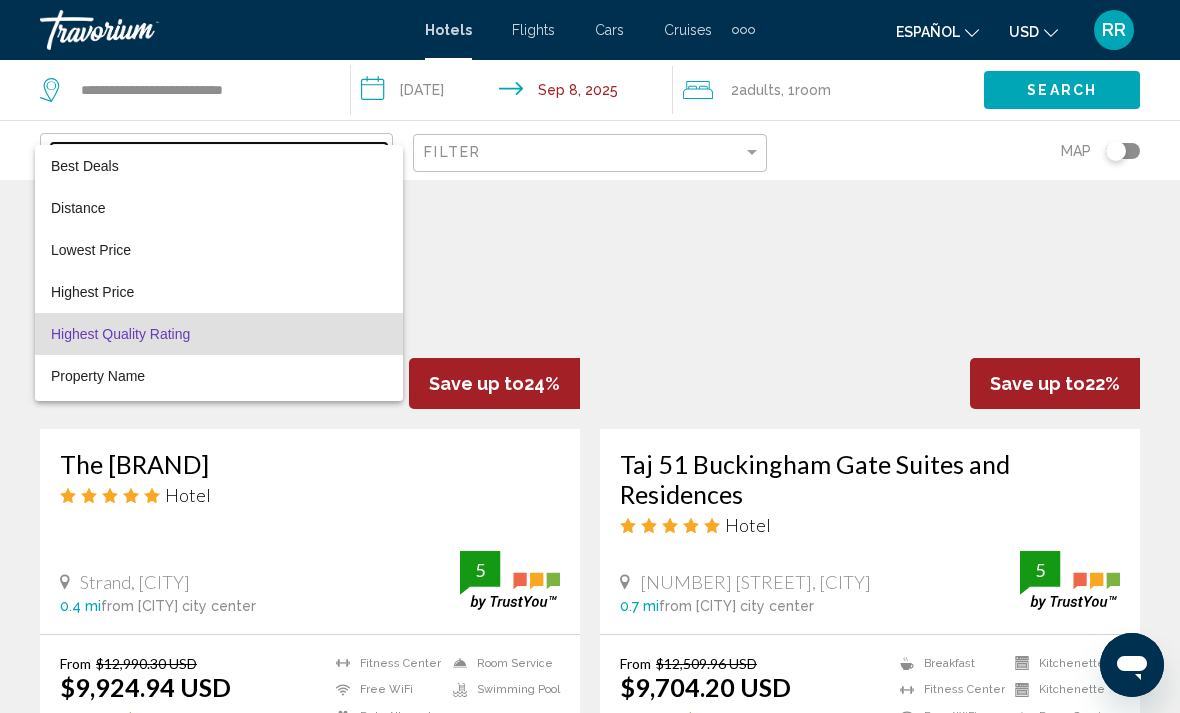 scroll, scrollTop: 0, scrollLeft: 0, axis: both 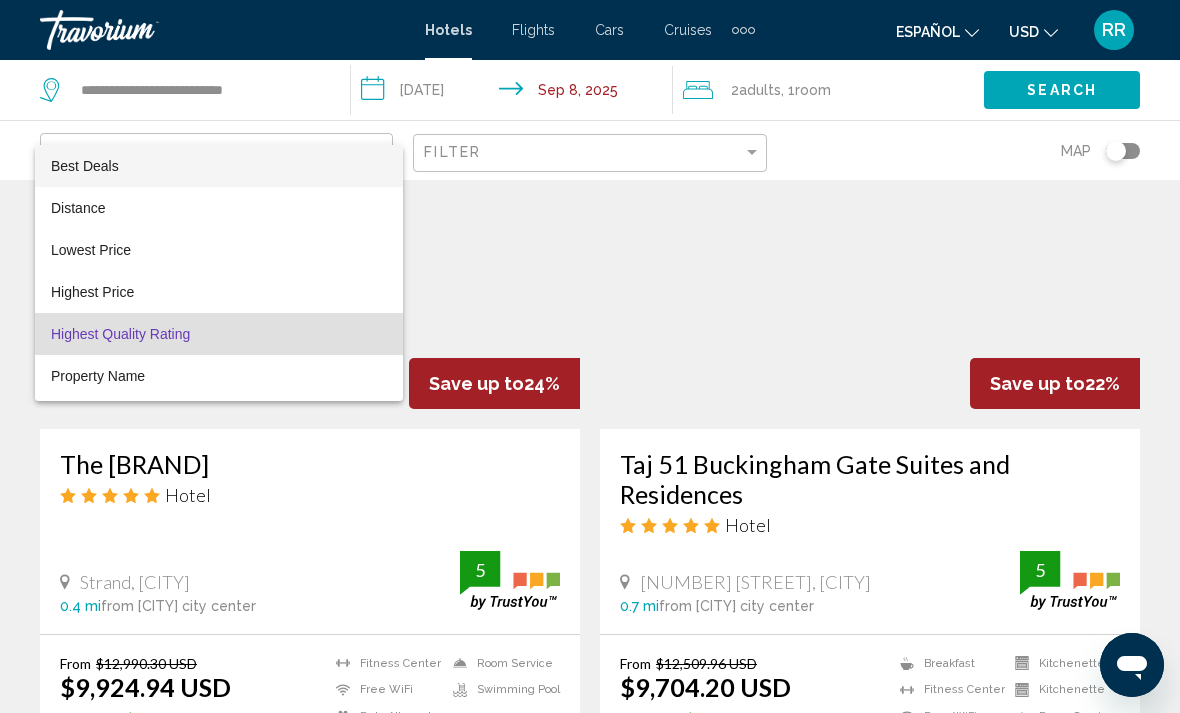 click on "Best Deals" at bounding box center (85, 166) 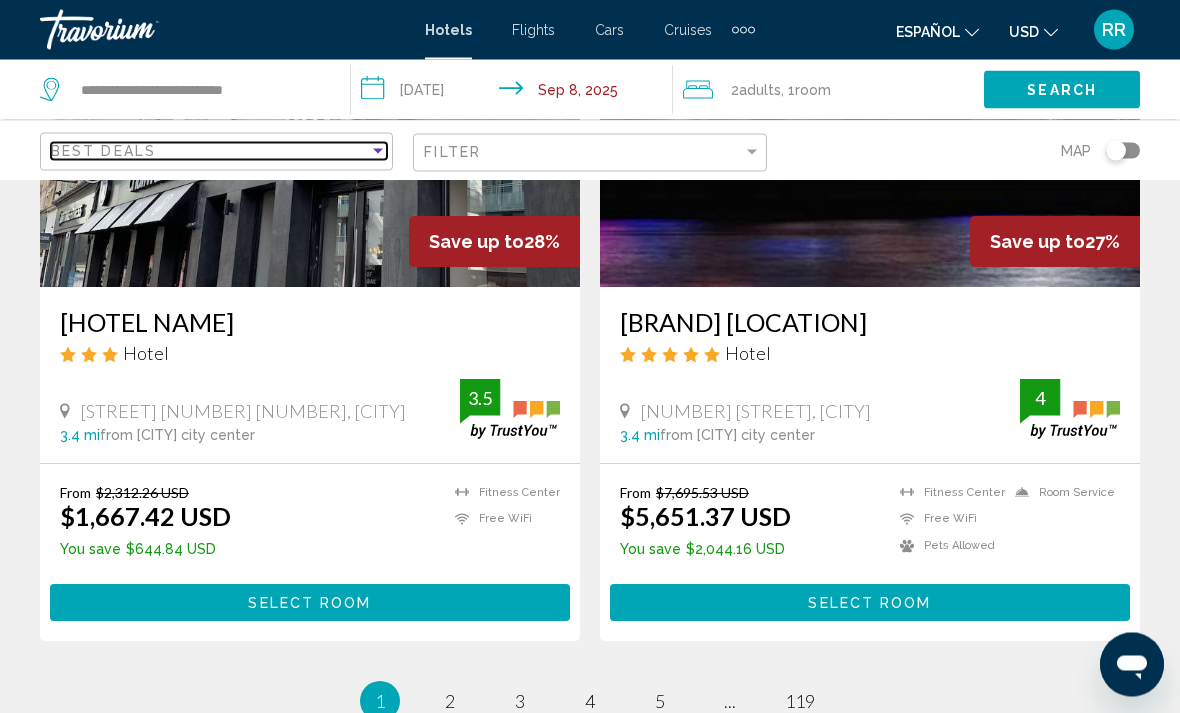 scroll, scrollTop: 3878, scrollLeft: 0, axis: vertical 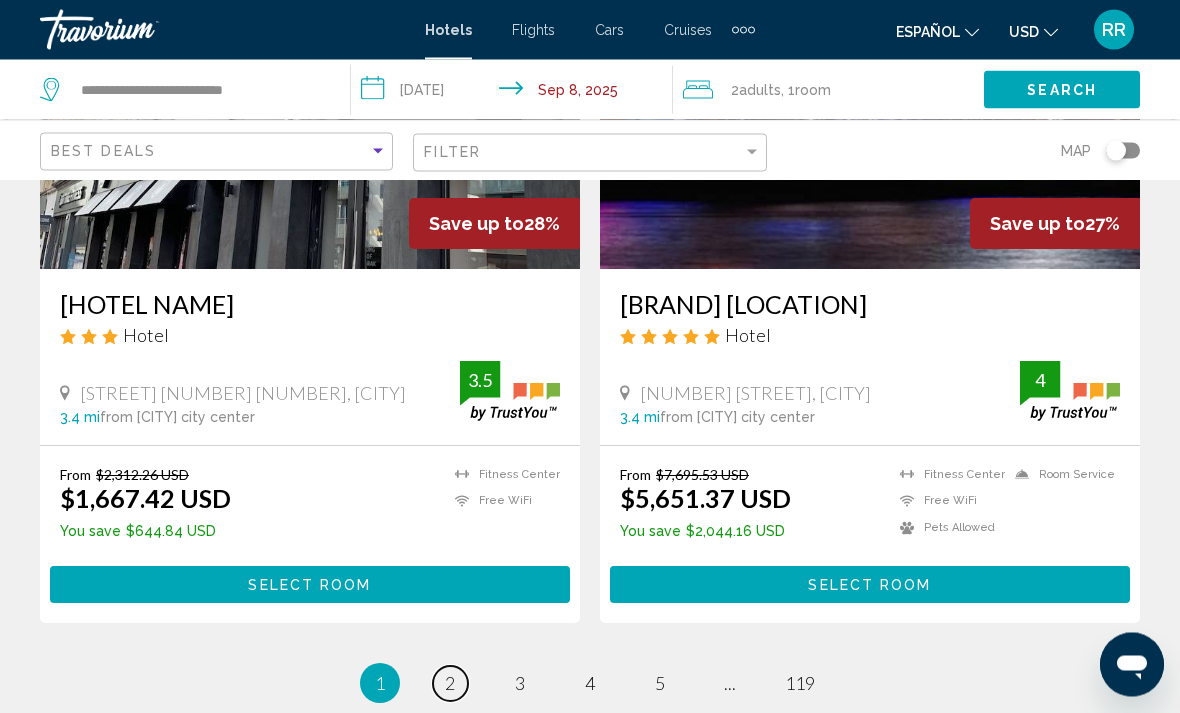 click on "page  2" at bounding box center [450, 684] 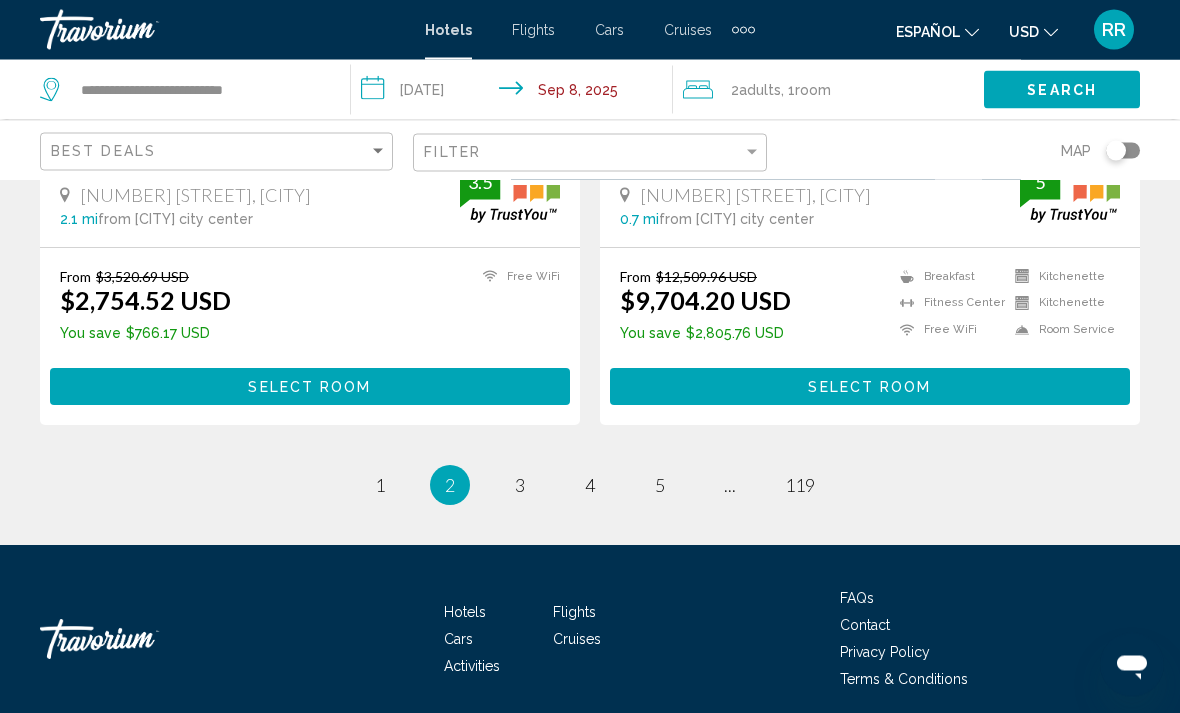 scroll, scrollTop: 4119, scrollLeft: 0, axis: vertical 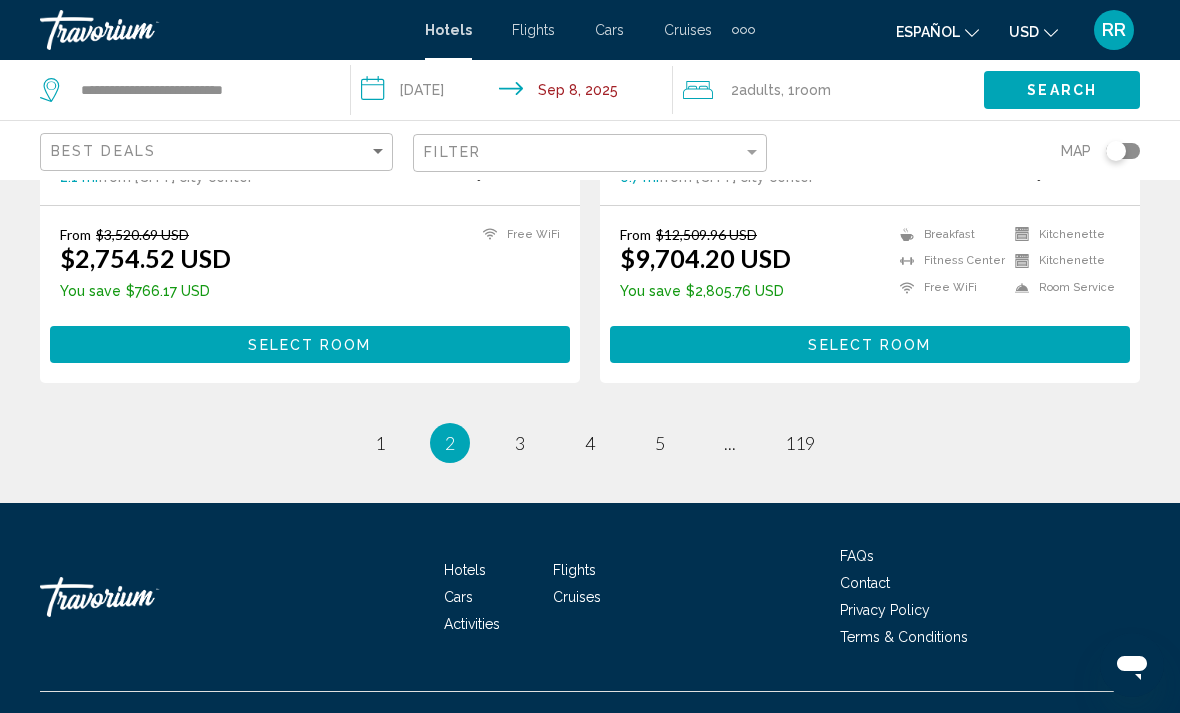 click on "2 / 119  page  1 You're on page  2 page  3 page  4 page  5 page  ... page  119" at bounding box center (590, 443) 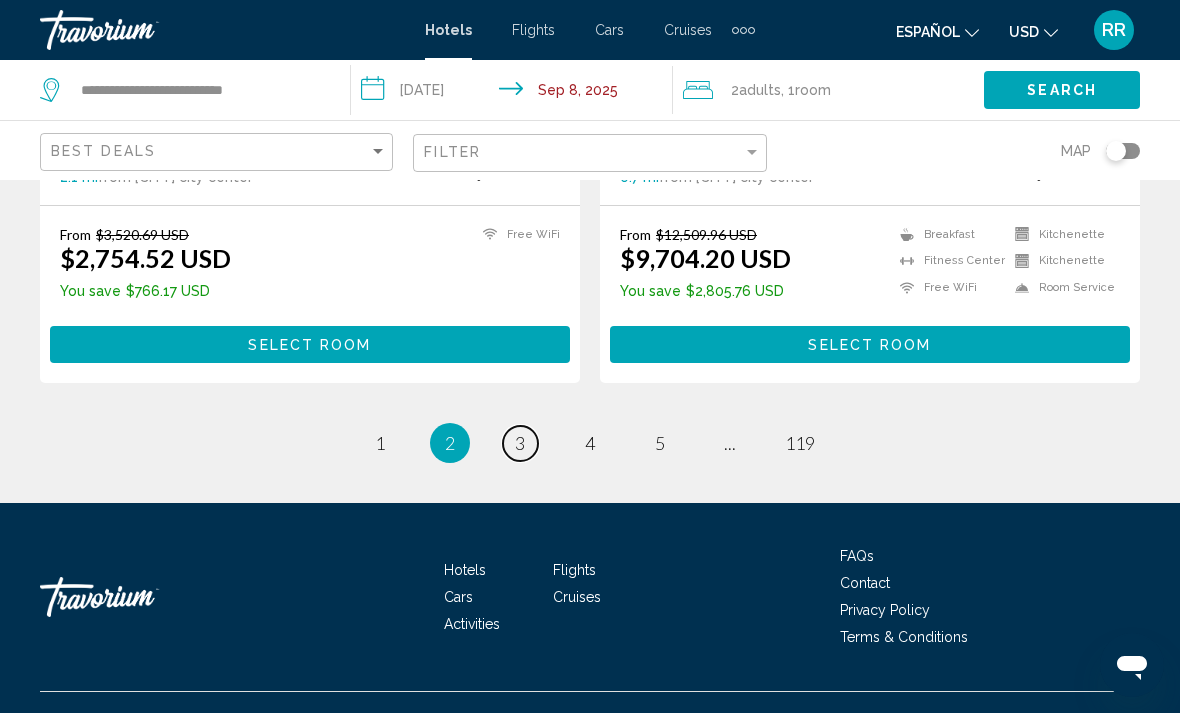 click on "3" at bounding box center (380, 443) 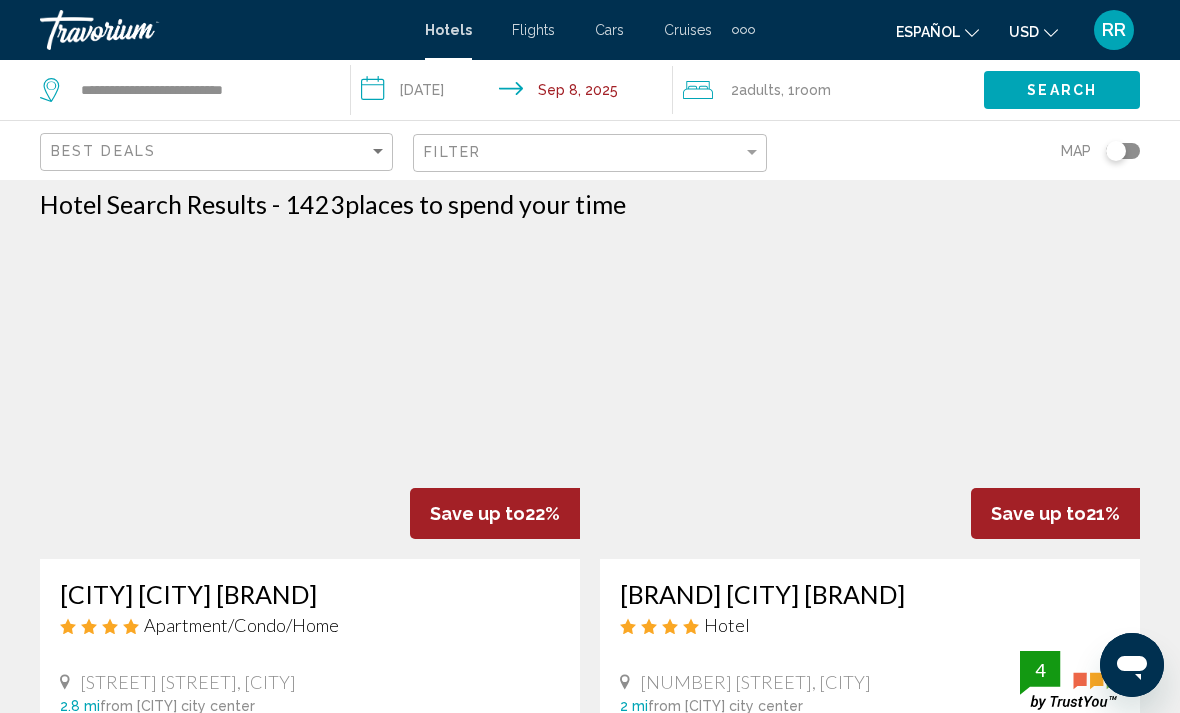 scroll, scrollTop: 0, scrollLeft: 0, axis: both 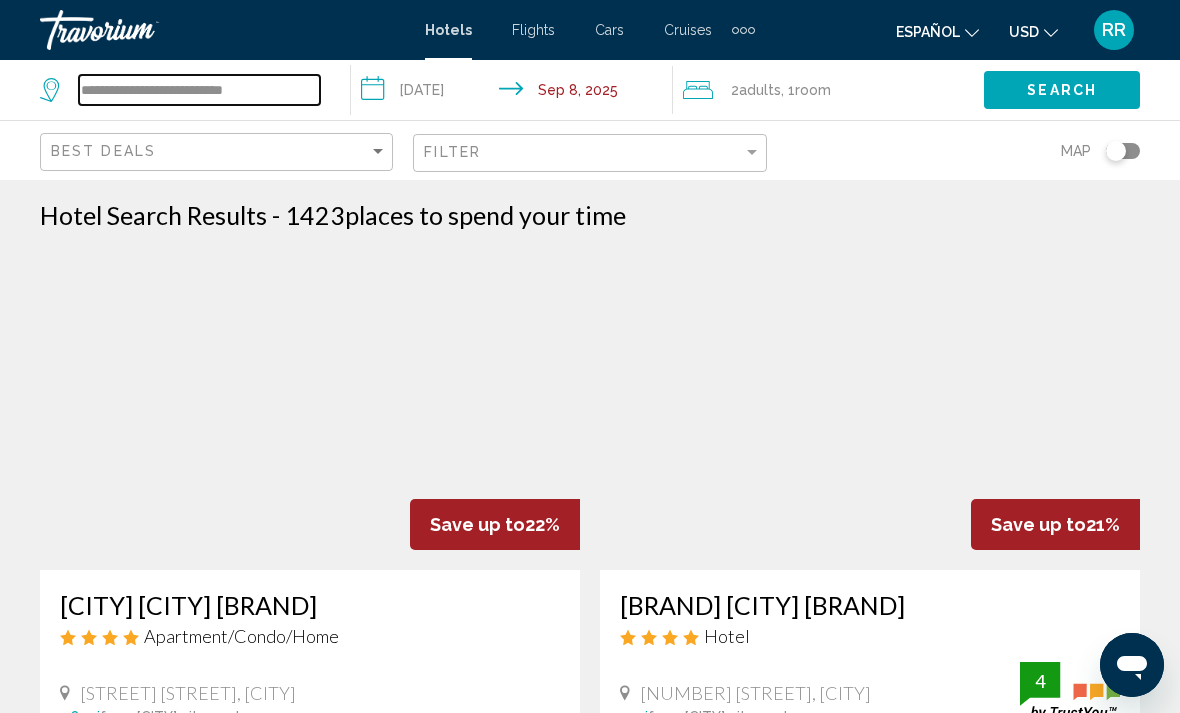 click on "**********" at bounding box center (199, 90) 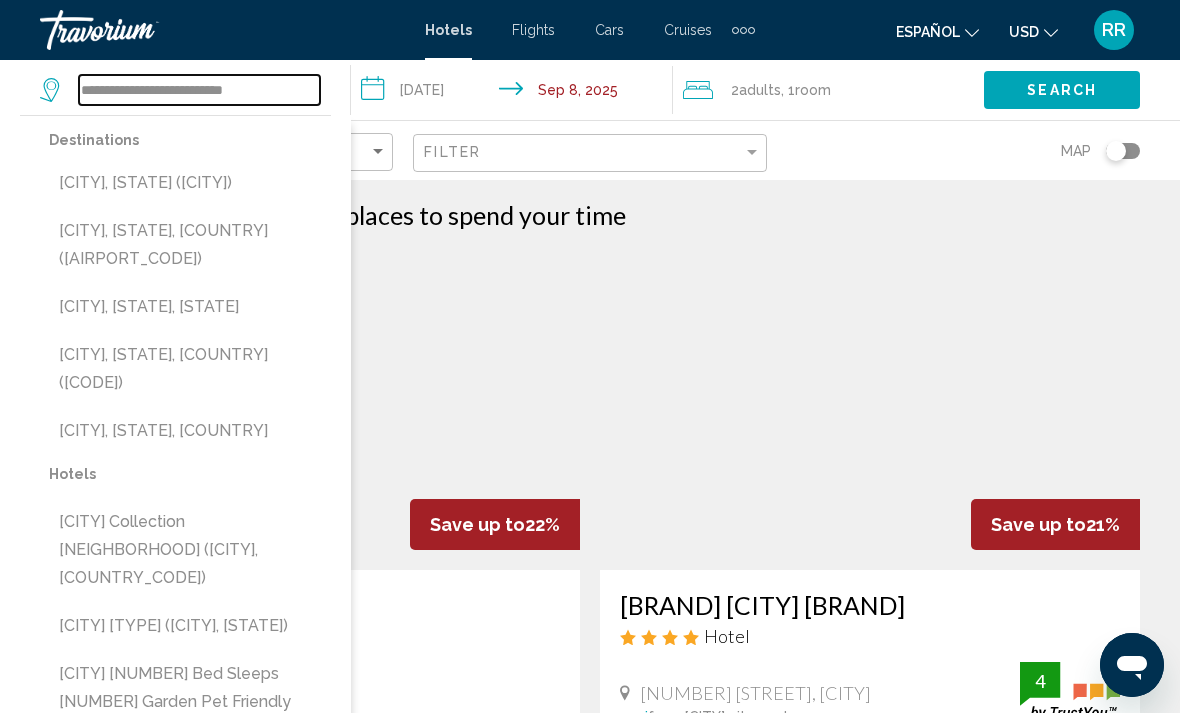 click on "**********" at bounding box center [199, 90] 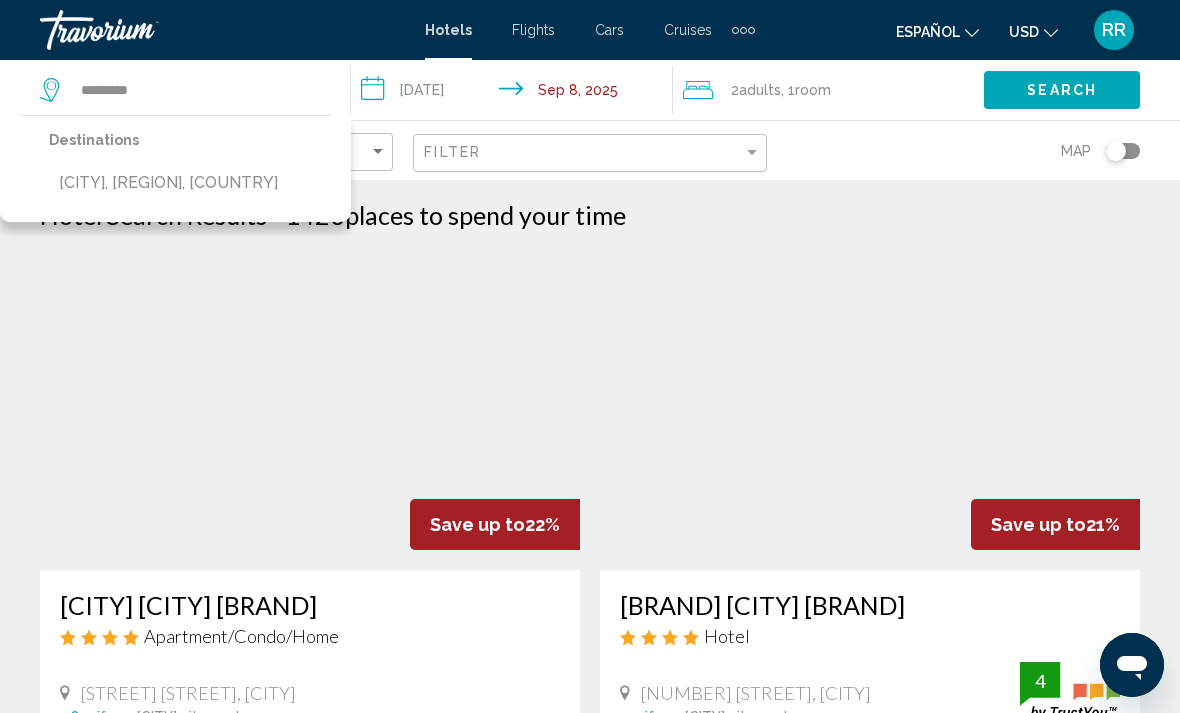click on "[CITY], [REGION], [COUNTRY]" at bounding box center [168, 183] 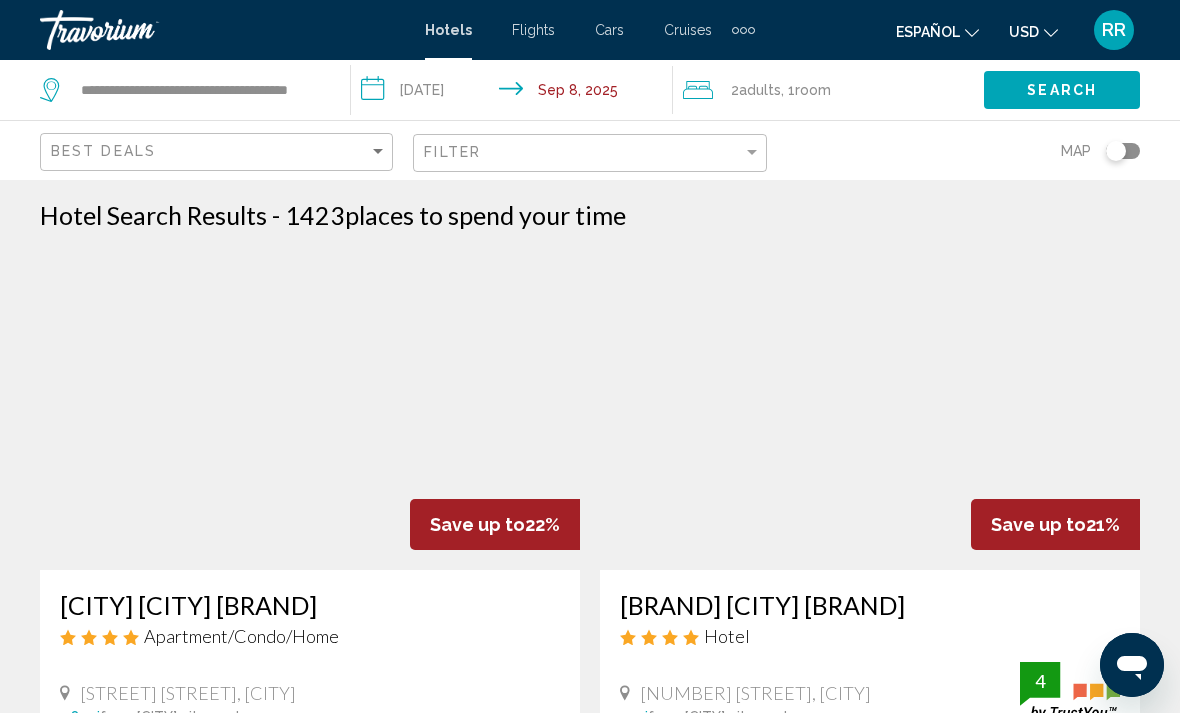 click on "Search" at bounding box center [1062, 91] 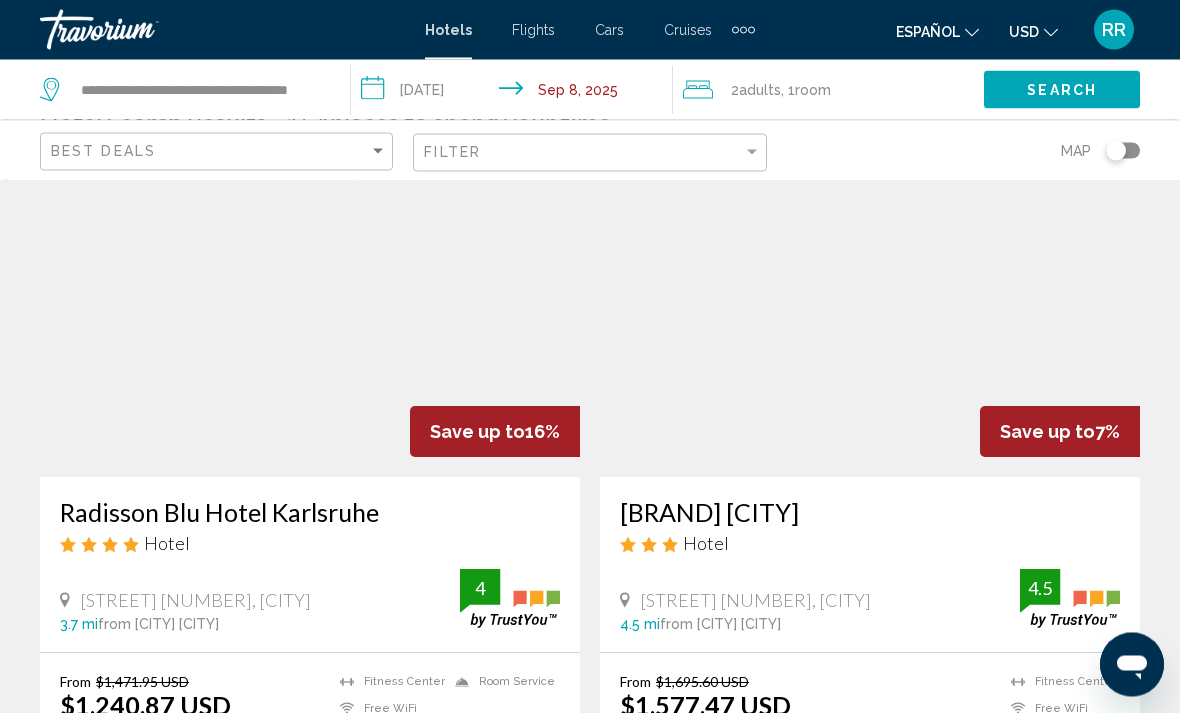scroll, scrollTop: 0, scrollLeft: 0, axis: both 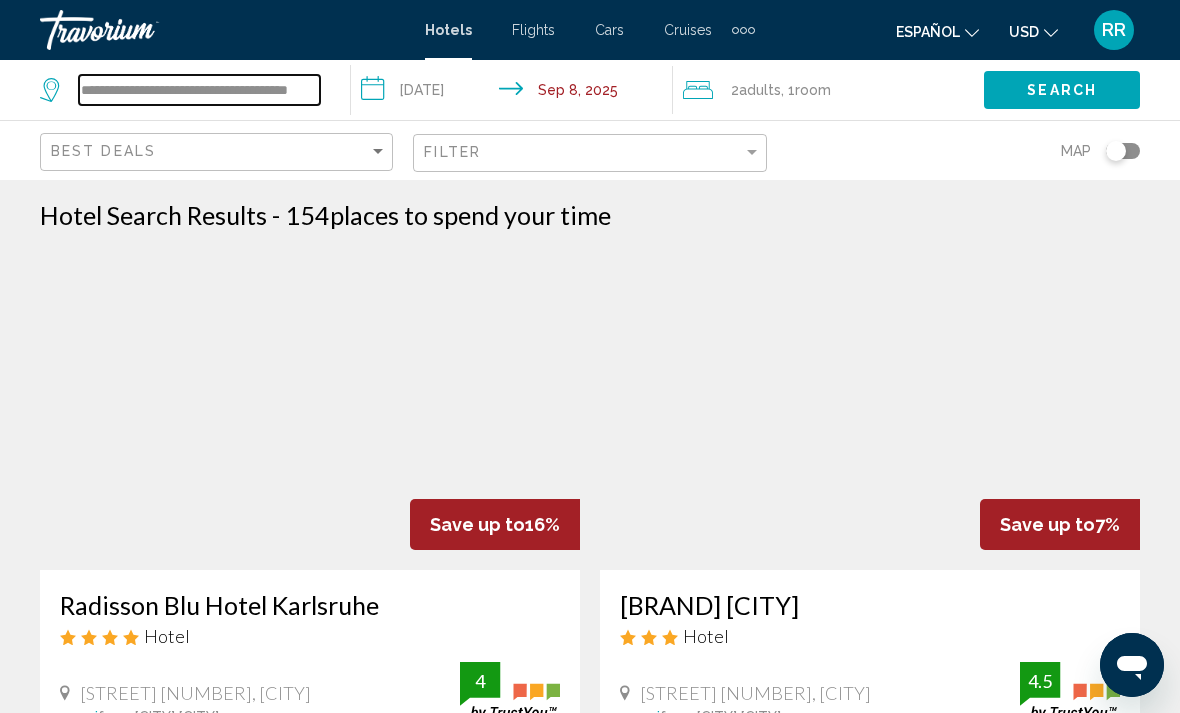click on "**********" at bounding box center [199, 90] 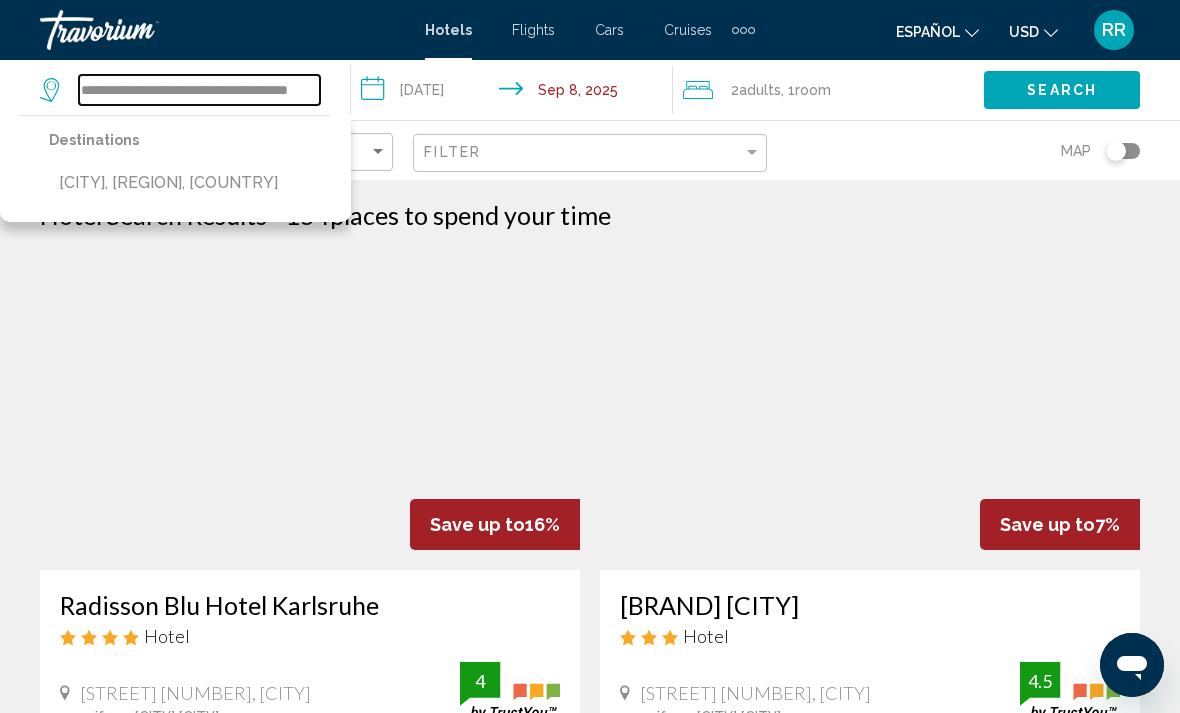 click on "**********" at bounding box center (199, 90) 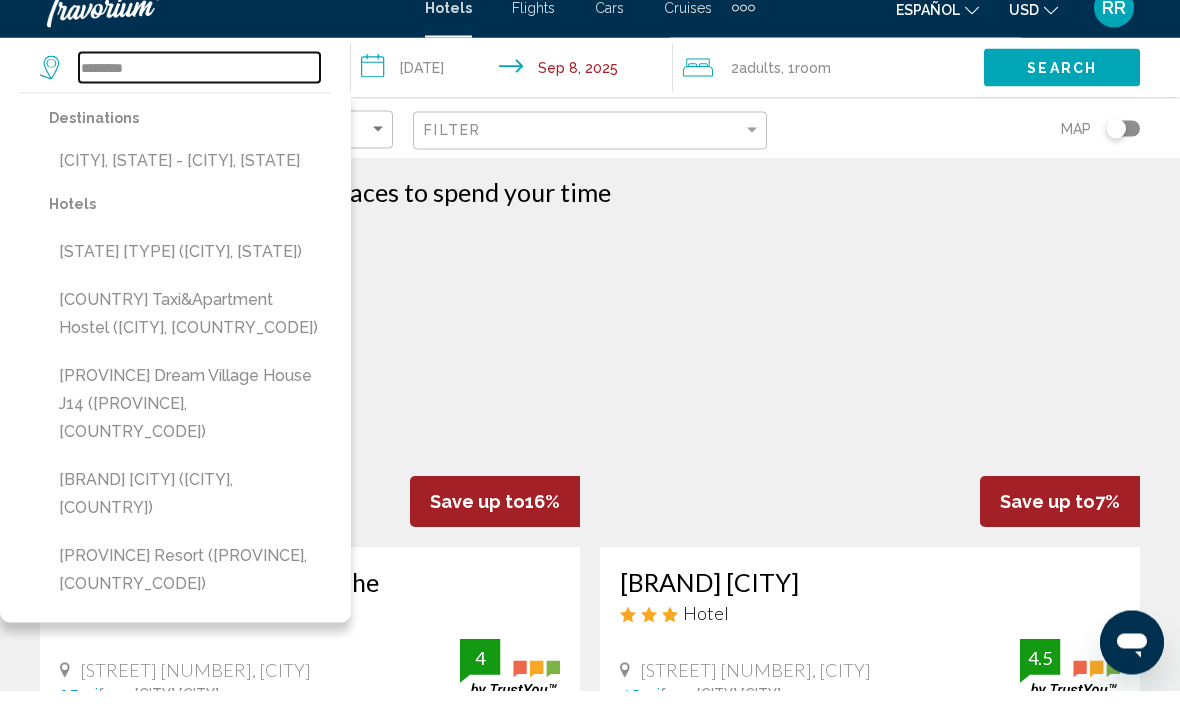 type on "********" 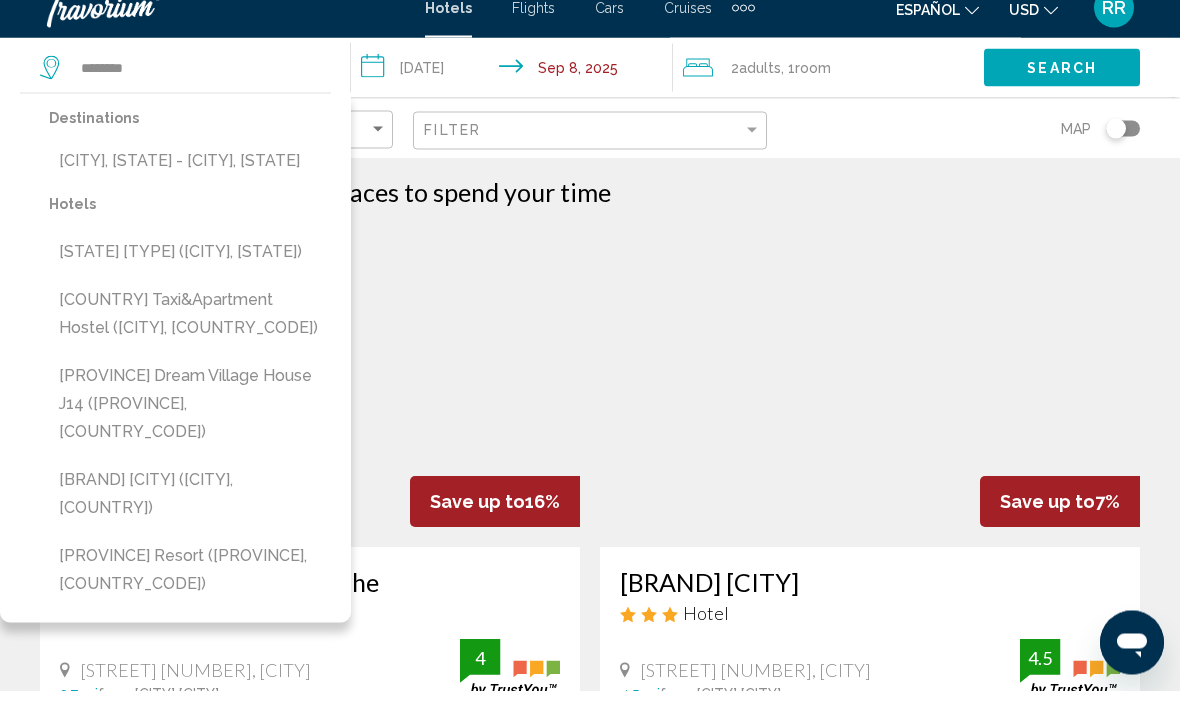 click on "[CITY], [STATE] - [CITY], [STATE]" at bounding box center [190, 183] 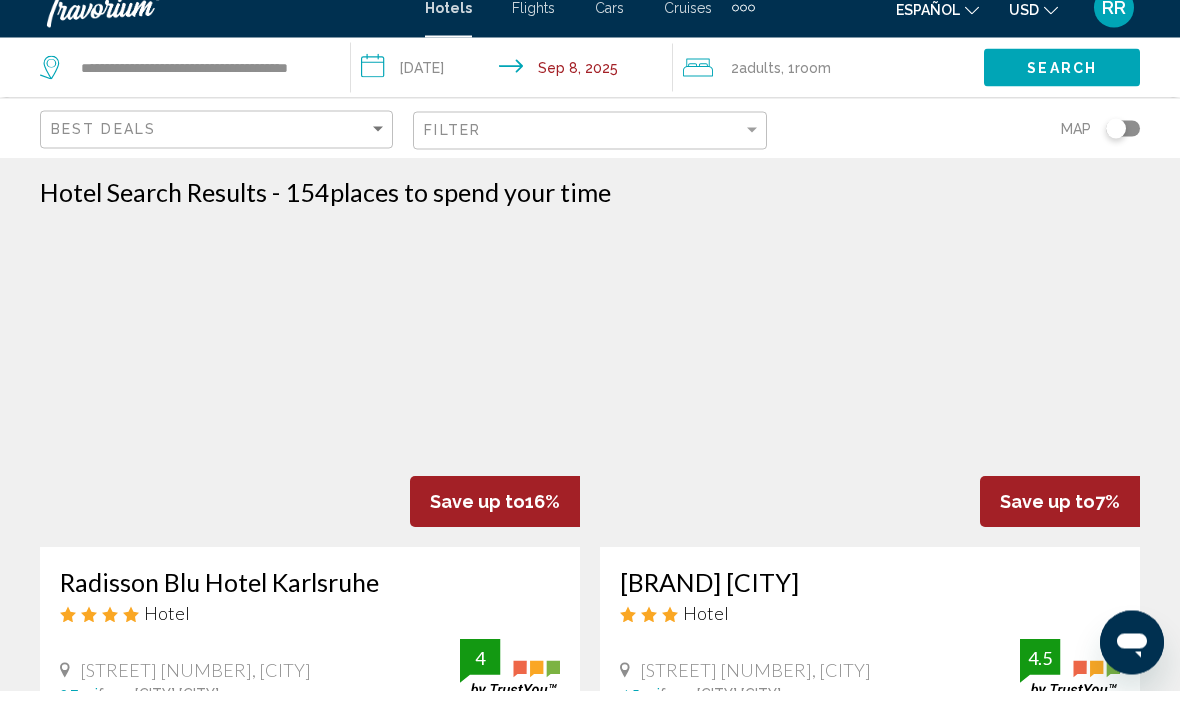 click on "**********" at bounding box center [515, 93] 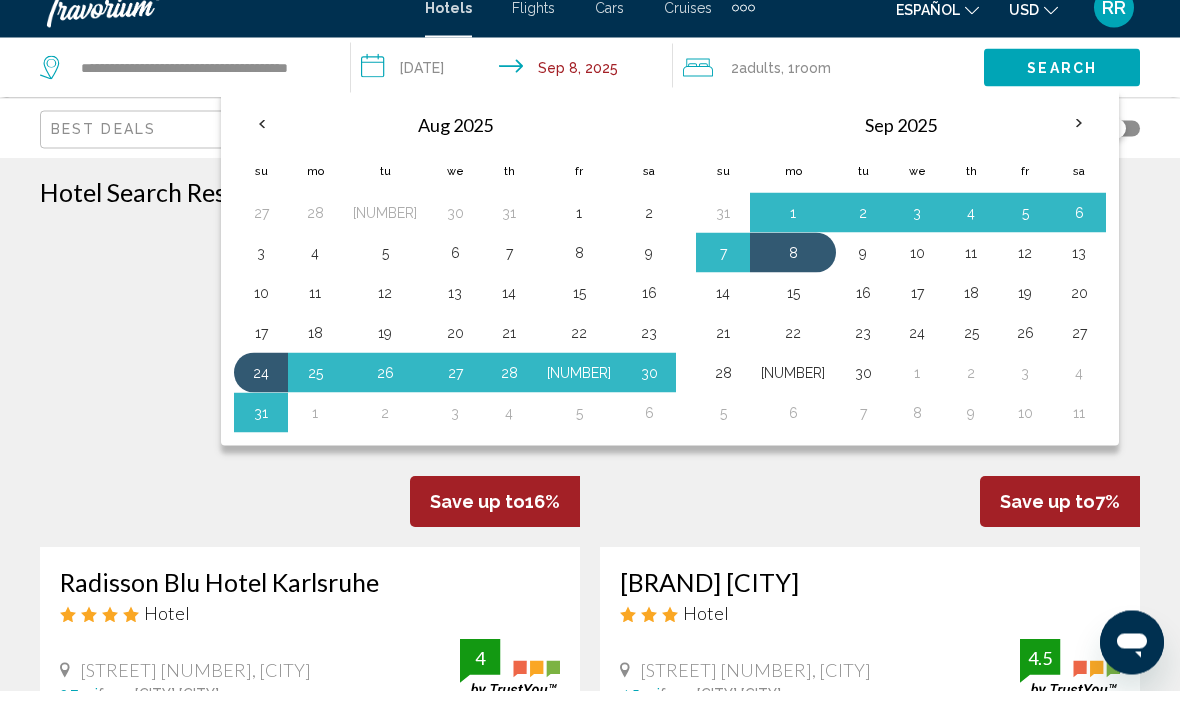 scroll, scrollTop: 23, scrollLeft: 0, axis: vertical 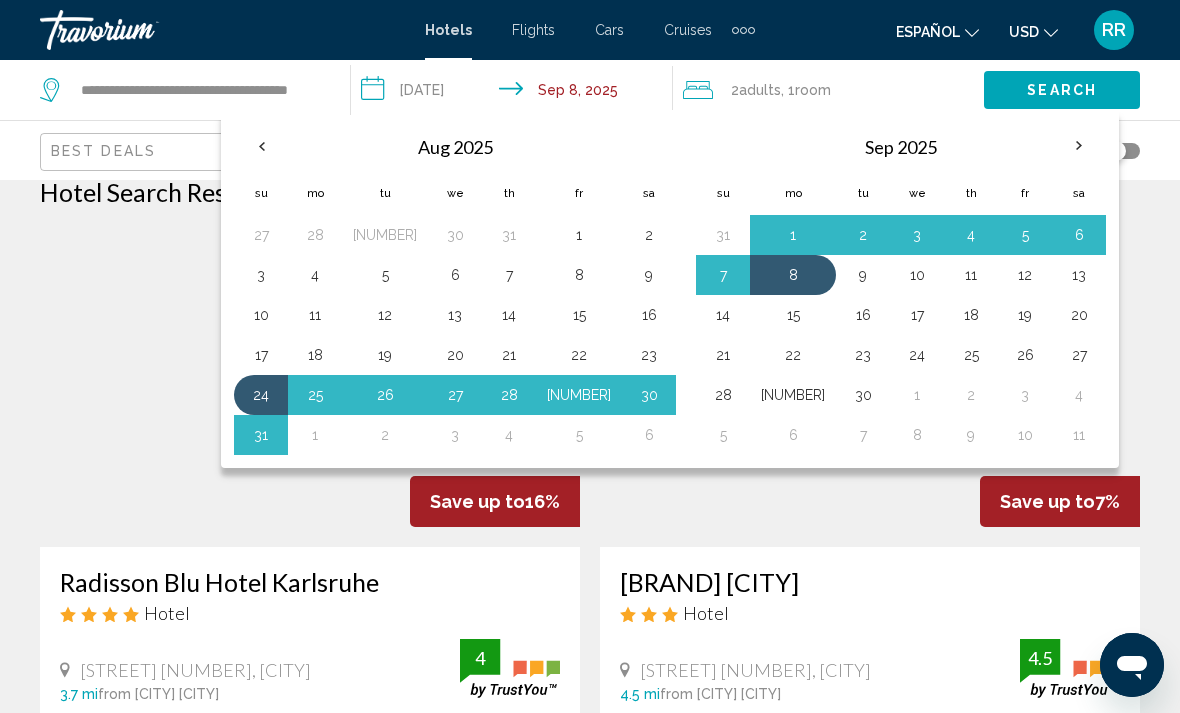 click on "24" at bounding box center [261, 395] 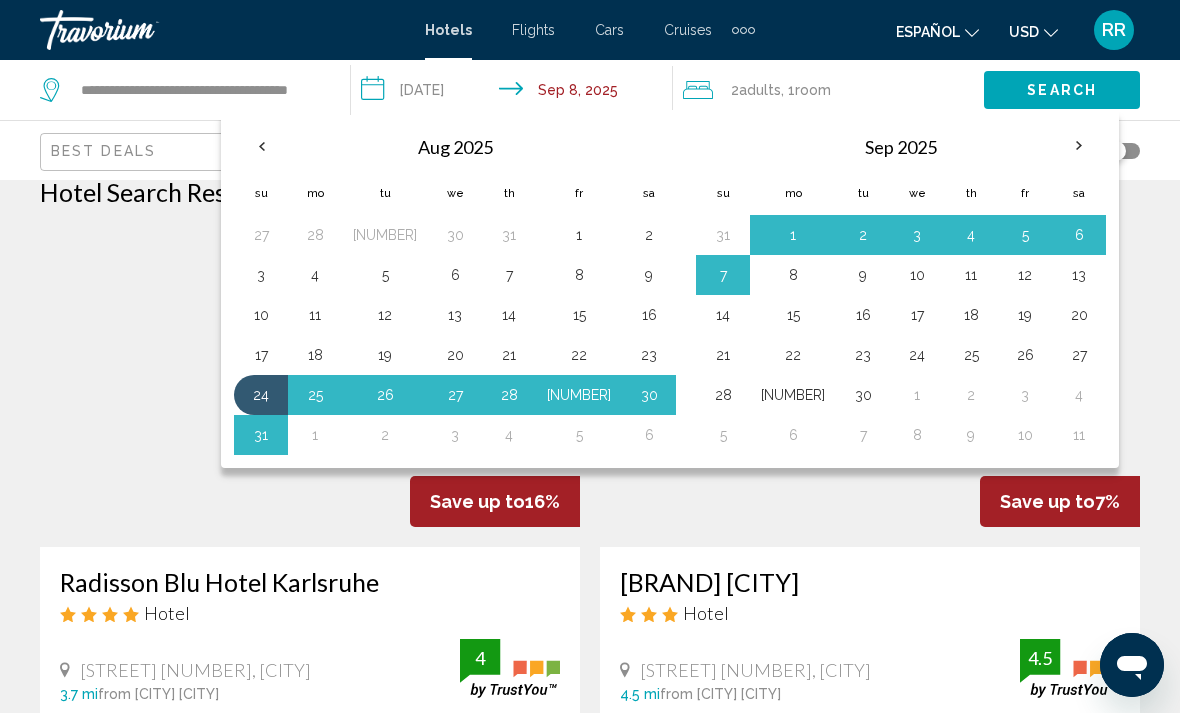 click on "31" at bounding box center (261, 435) 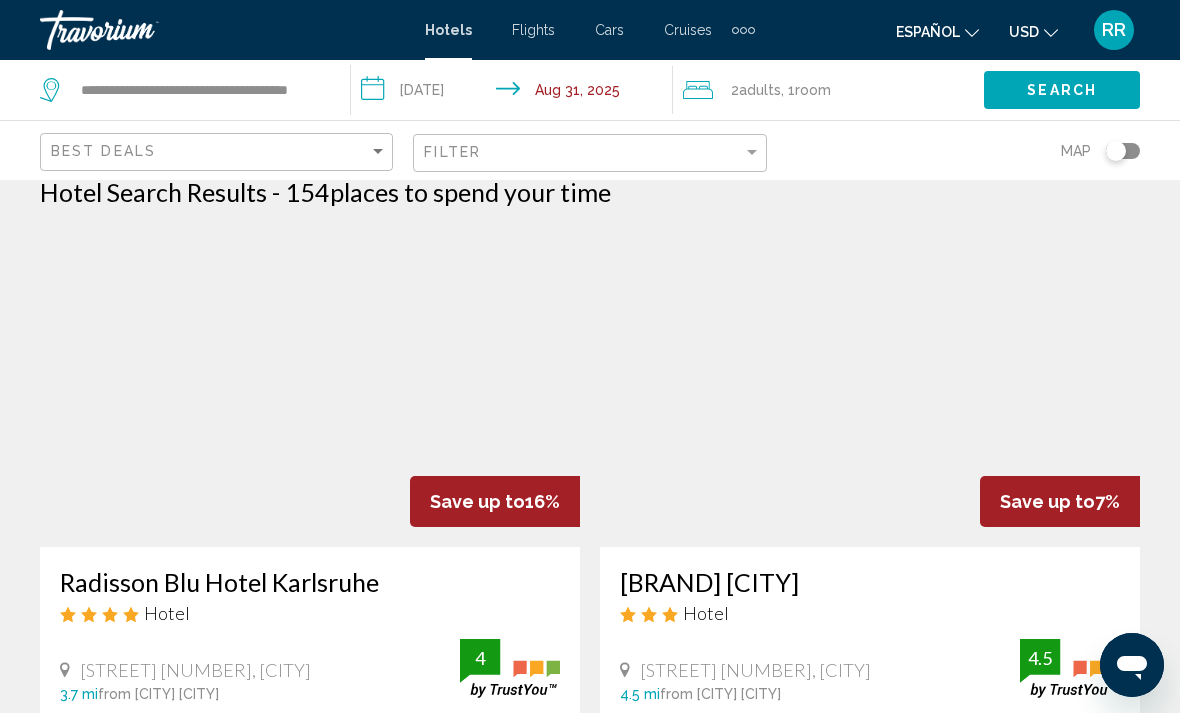 click on "Search" at bounding box center [1062, 91] 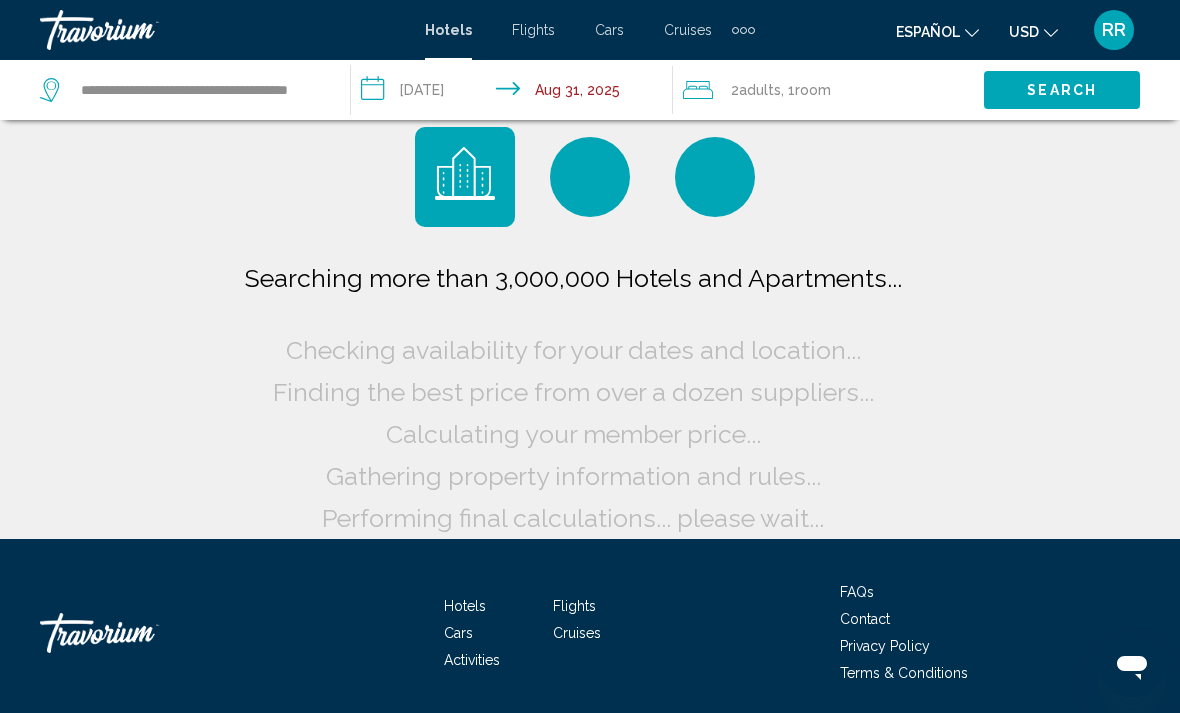 scroll, scrollTop: 0, scrollLeft: 0, axis: both 